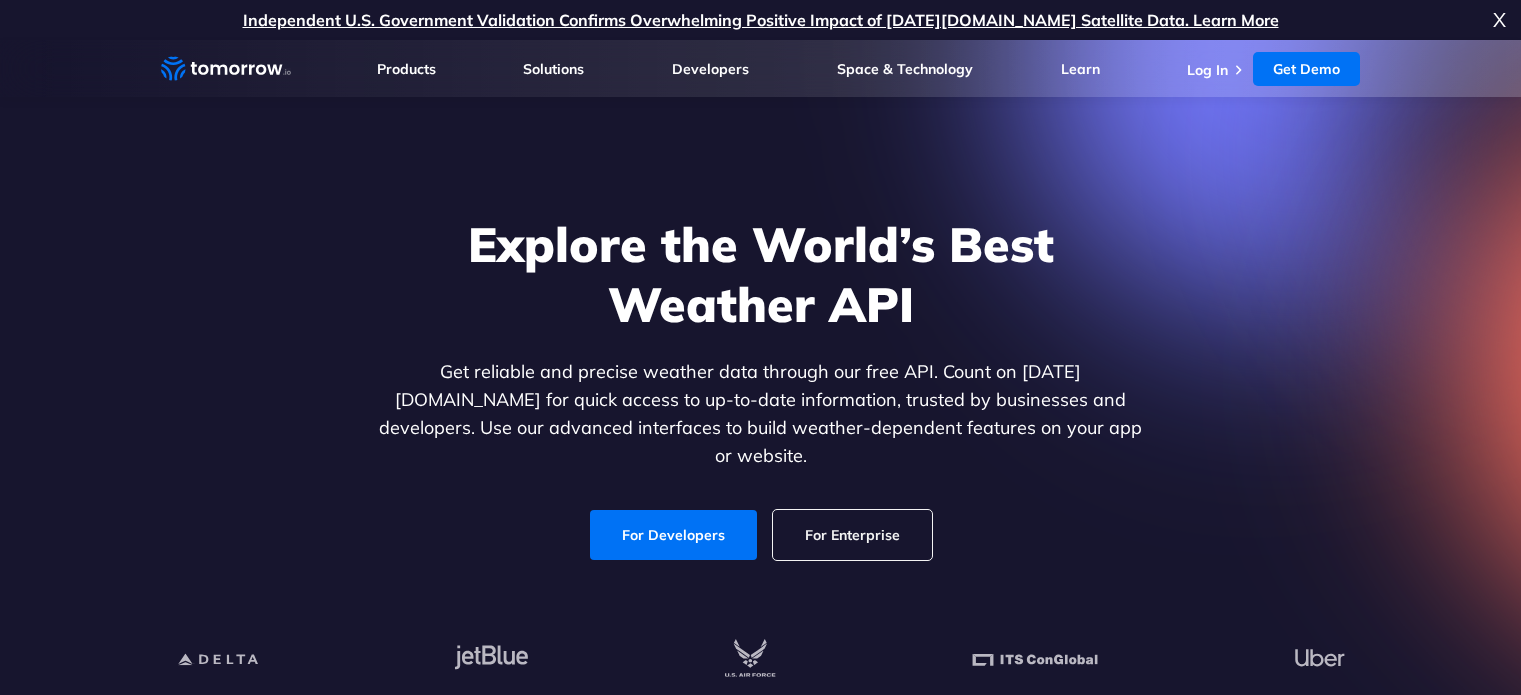 scroll, scrollTop: 0, scrollLeft: 0, axis: both 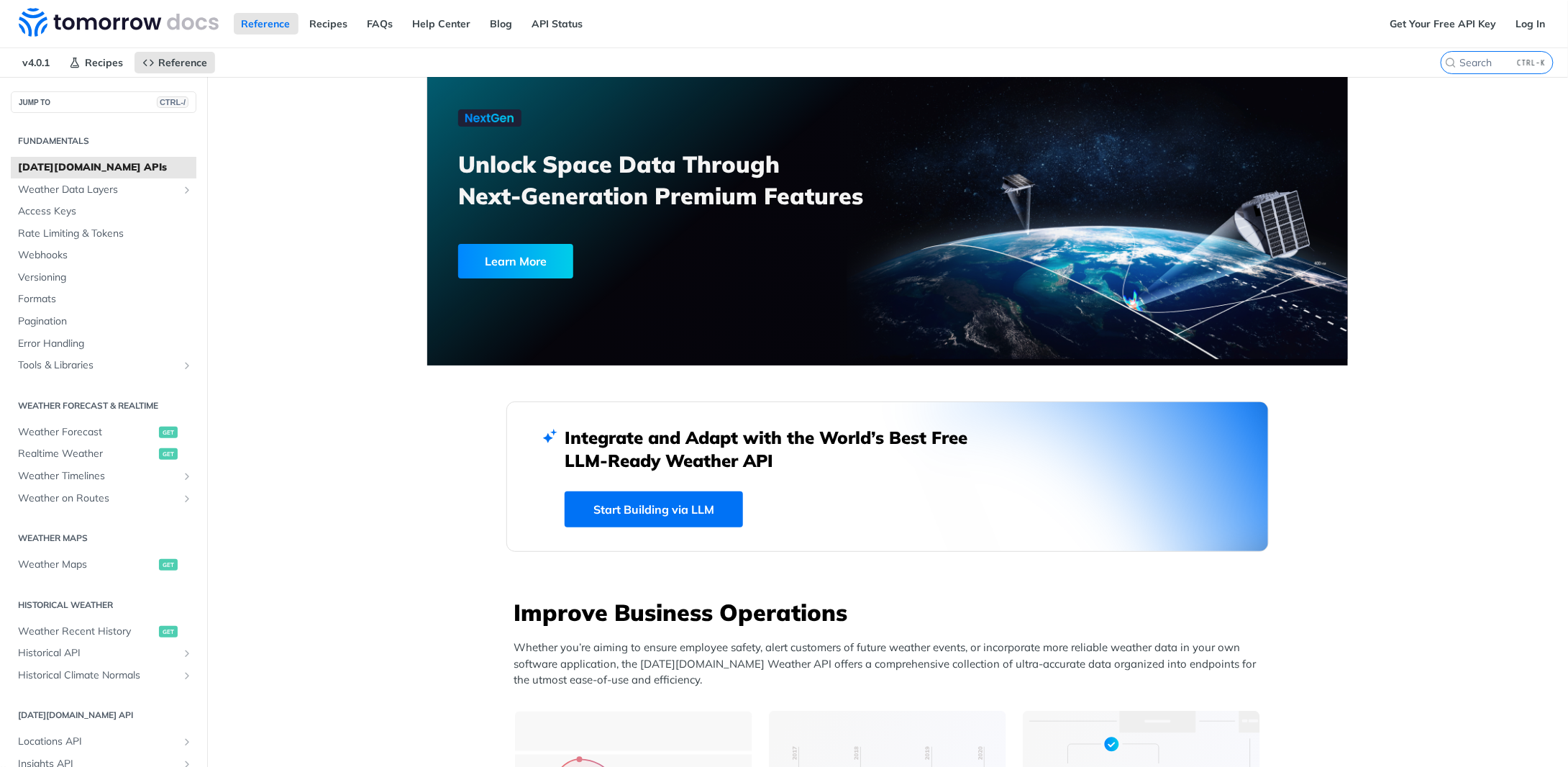 click on "JUMP TO CTRL-/ Fundamentals [DATE][DOMAIN_NAME] APIs Weather Data Layers Core Probabilistic Forecasting Weather Codes Historical Advanced Precipitation Air Quality Pollen Fire Flood Soil Lightning Maritime Solar Aviation Low-Level Altitudes Wet Bulb Globe Temperature Access Keys Rate Limiting & Tokens Webhooks Versioning Formats Pagination Error Handling Tools & Libraries Postman Collection Sample Code Community Projects Weather Forecast & realtime Weather Forecast get Realtime Weather get Weather Timelines Retrieve Timelines post Weather on Routes Retrieve a Route post Weather Maps Weather Maps get Historical Weather Weather Recent History get Historical API Retrieve Historical Weather post Historical Climate Normals Retrieve Climate Normals post [DATE][DOMAIN_NAME] API Locations API List Locations get Create a Location post Retrieve a Location get Update a Location put Delete a Location delete Add Location Tags post Remove Location Tags post Insights API Templates List Insights get Create an Insight post get put delete get" at bounding box center (784, 1958) 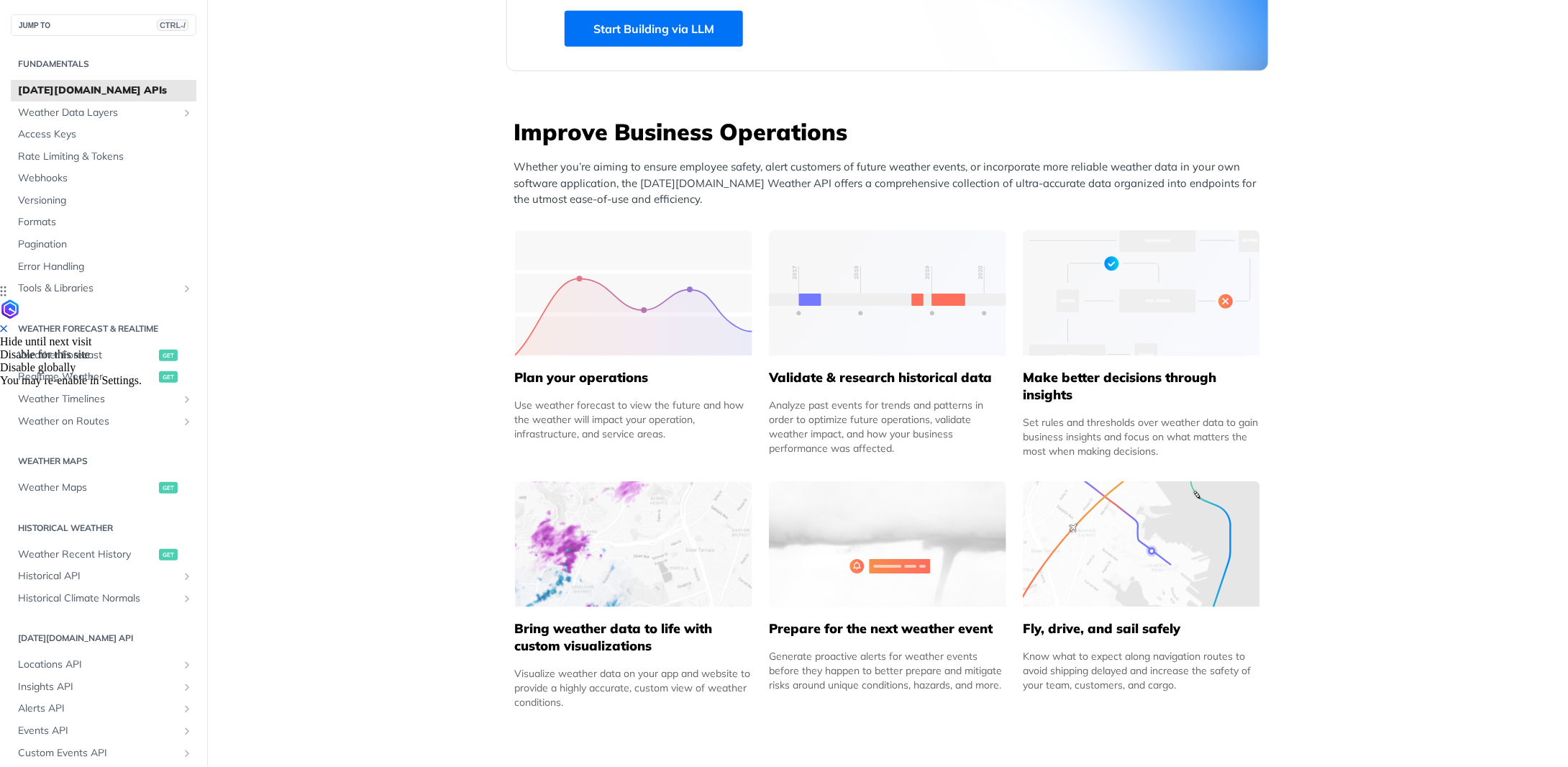 scroll, scrollTop: 504, scrollLeft: 0, axis: vertical 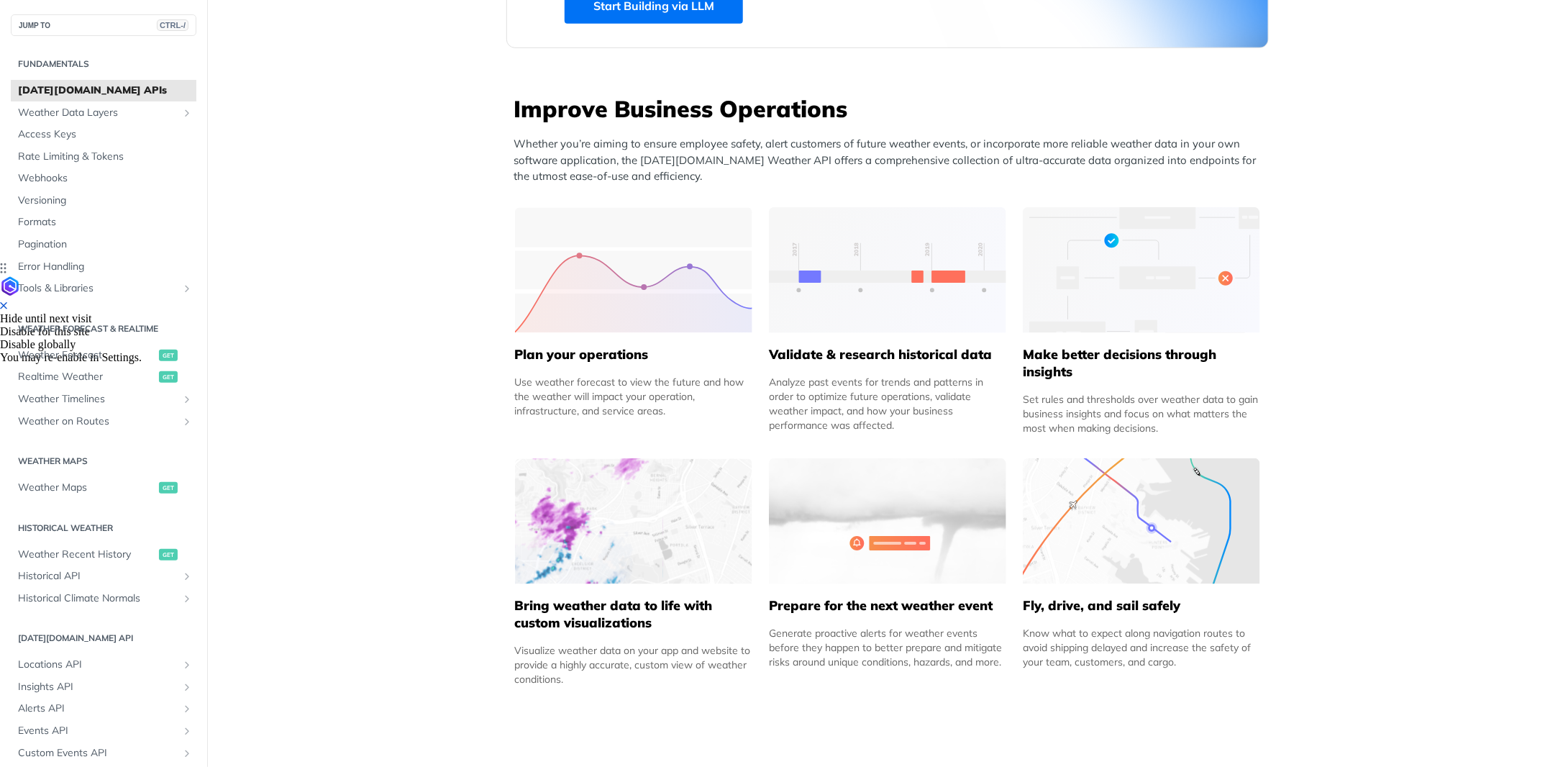 click on "Fundamentals" at bounding box center (104, 64) 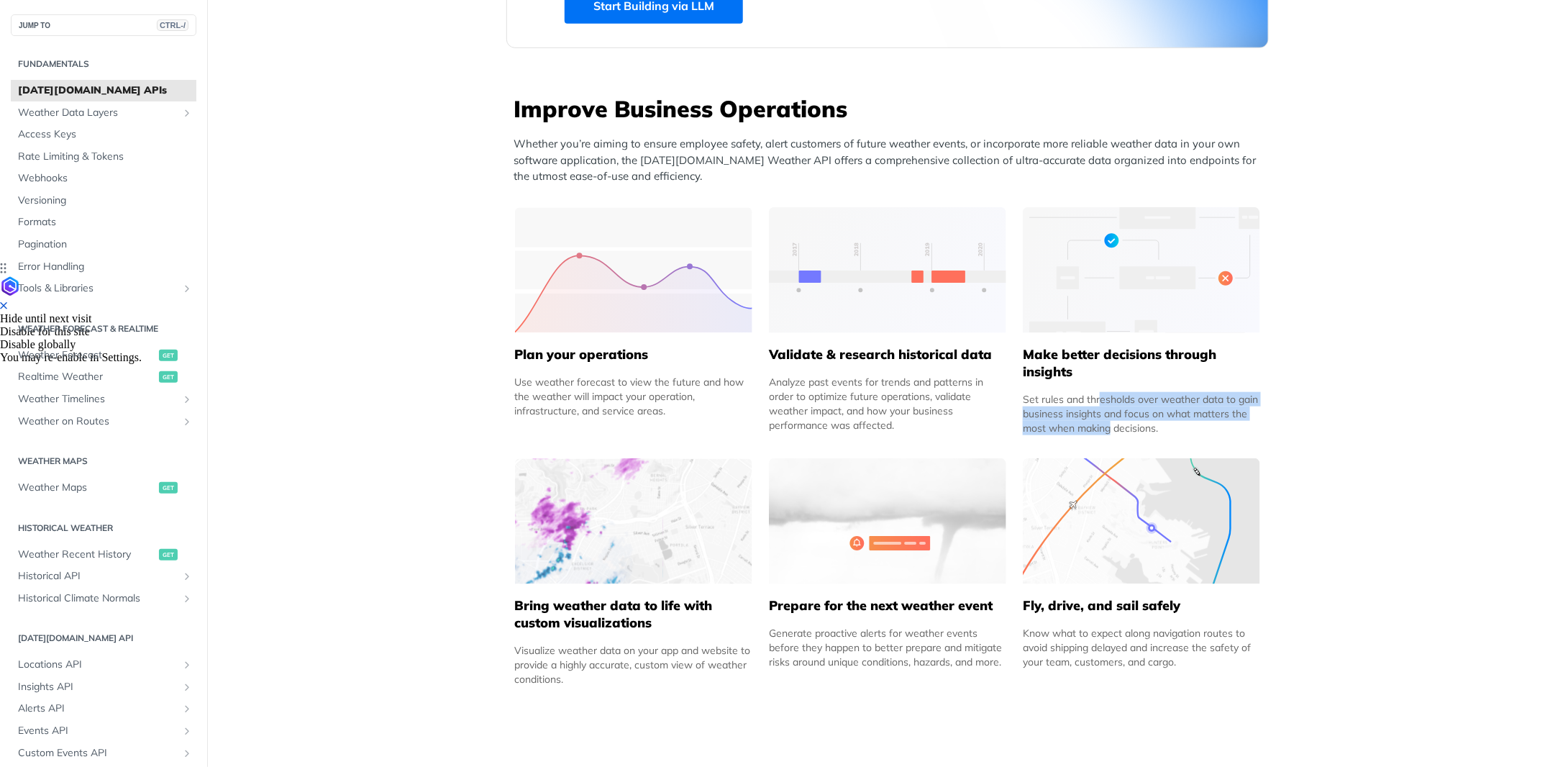 drag, startPoint x: 1021, startPoint y: 389, endPoint x: 1262, endPoint y: 409, distance: 241.8285 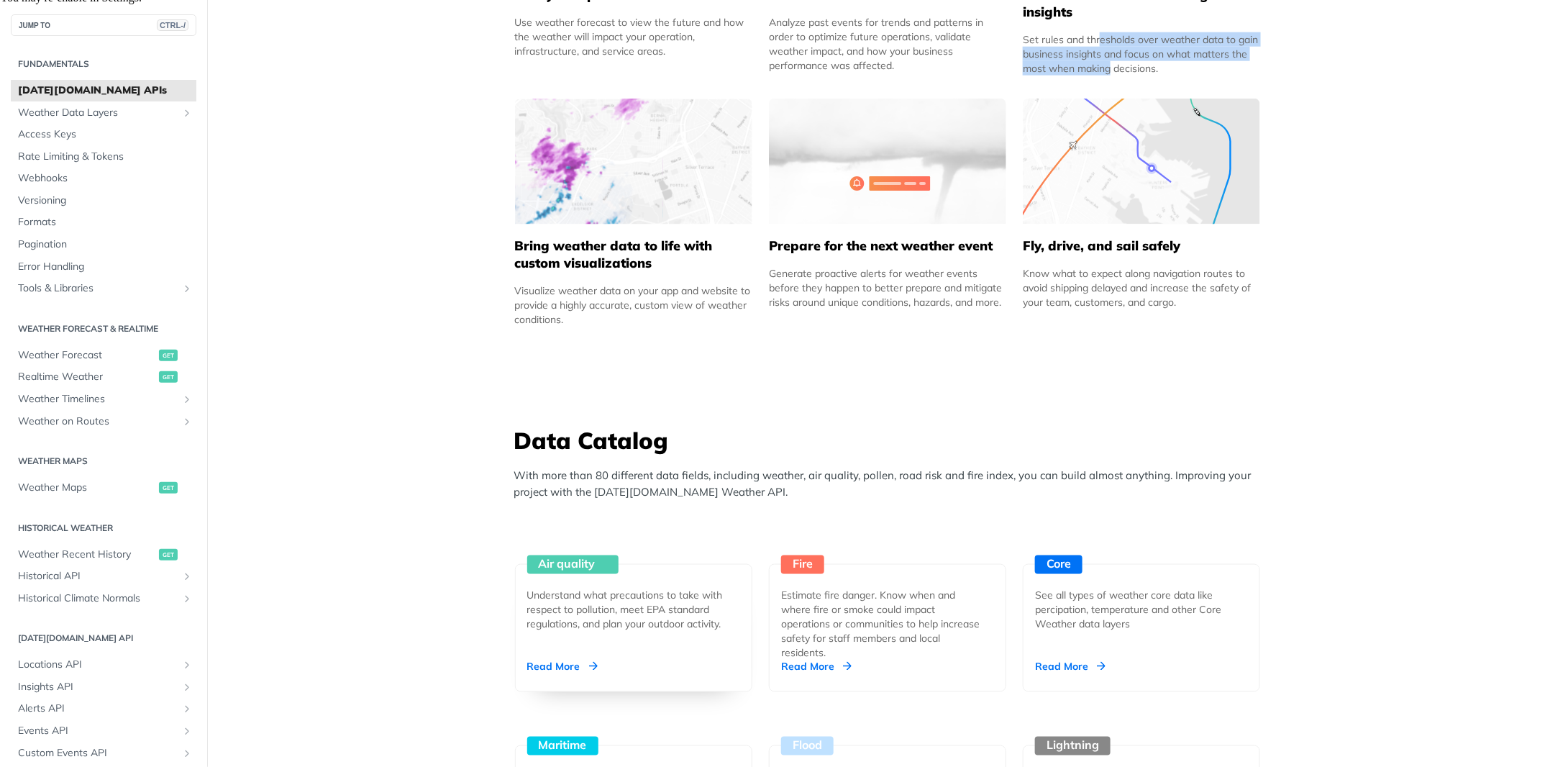 scroll, scrollTop: 935, scrollLeft: 0, axis: vertical 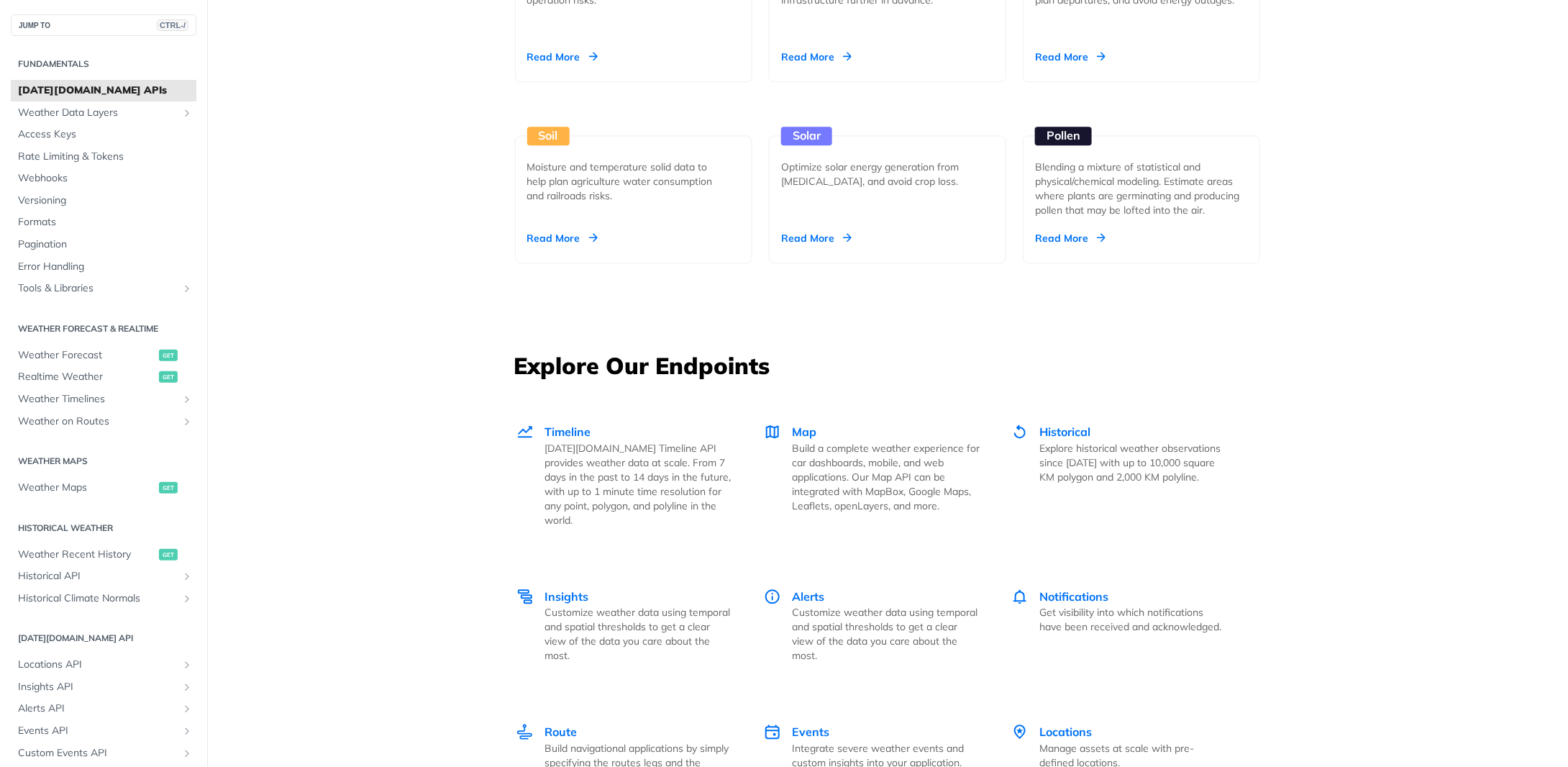 click on "JUMP TO CTRL-/ Fundamentals Tomorrow.io APIs Weather Data Layers Core Probabilistic Forecasting Weather Codes Historical Advanced Precipitation Air Quality Pollen Fire Flood Soil Lightning Maritime Solar Aviation Low-Level Altitudes Wet Bulb Globe Temperature Access Keys Rate Limiting & Tokens Webhooks Versioning Formats Pagination Error Handling Tools & Libraries Postman Collection Sample Code Community Projects Weather Forecast & realtime Weather Forecast get Realtime Weather get Weather Timelines Retrieve Timelines post Weather on Routes Retrieve a Route post Weather Maps Weather Maps get Historical Weather Weather Recent History get Historical API Retrieve Historical Weather post Historical Climate Normals Retrieve Climate Normals post Tomorrow.io API Locations API List Locations get Create a Location post Retrieve a Location get Update a Location put Delete a Location delete Add Location Tags post Remove Location Tags post Insights API Templates List Insights get Create an Insight post get put delete get" at bounding box center [784, 303] 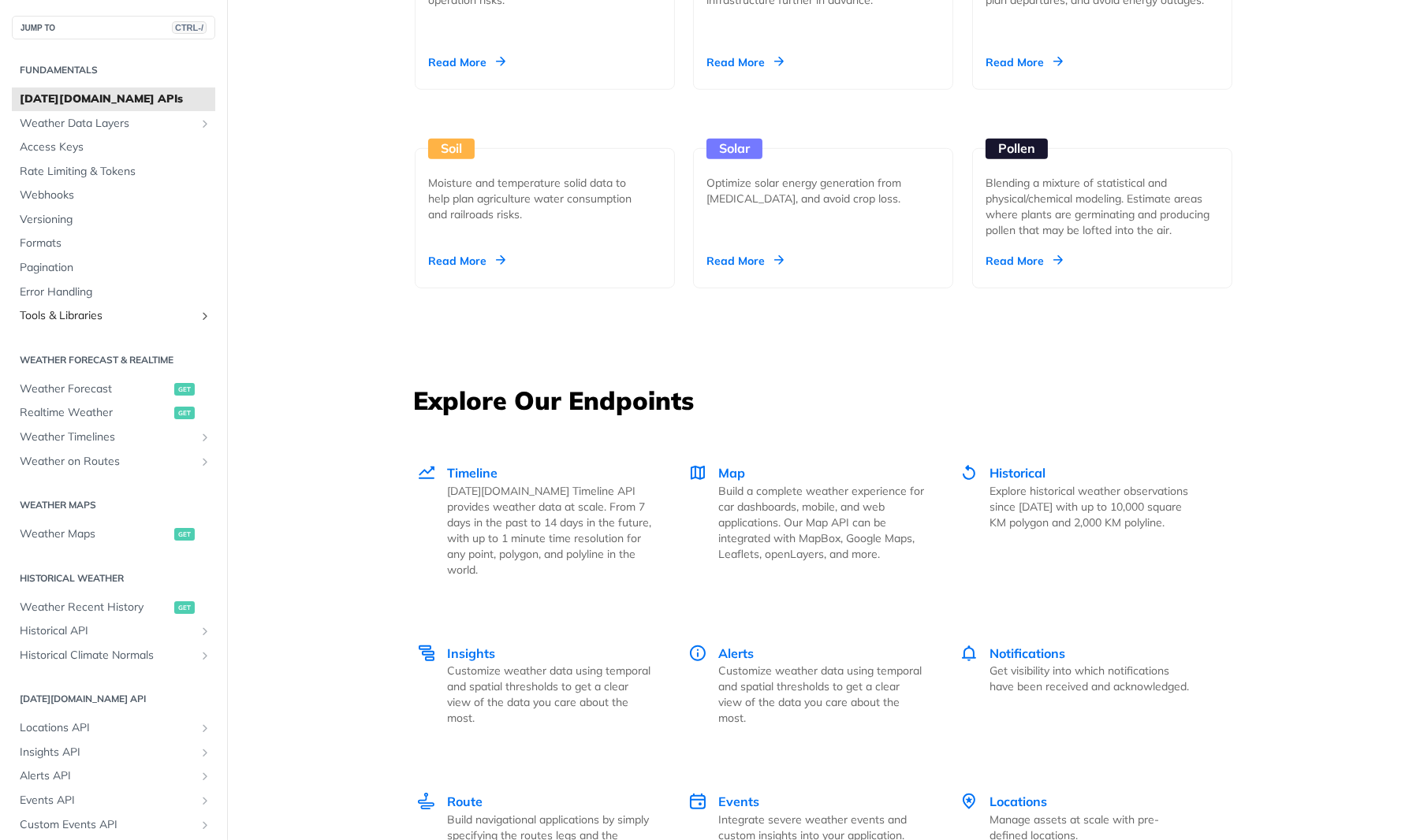 click at bounding box center (205, 316) 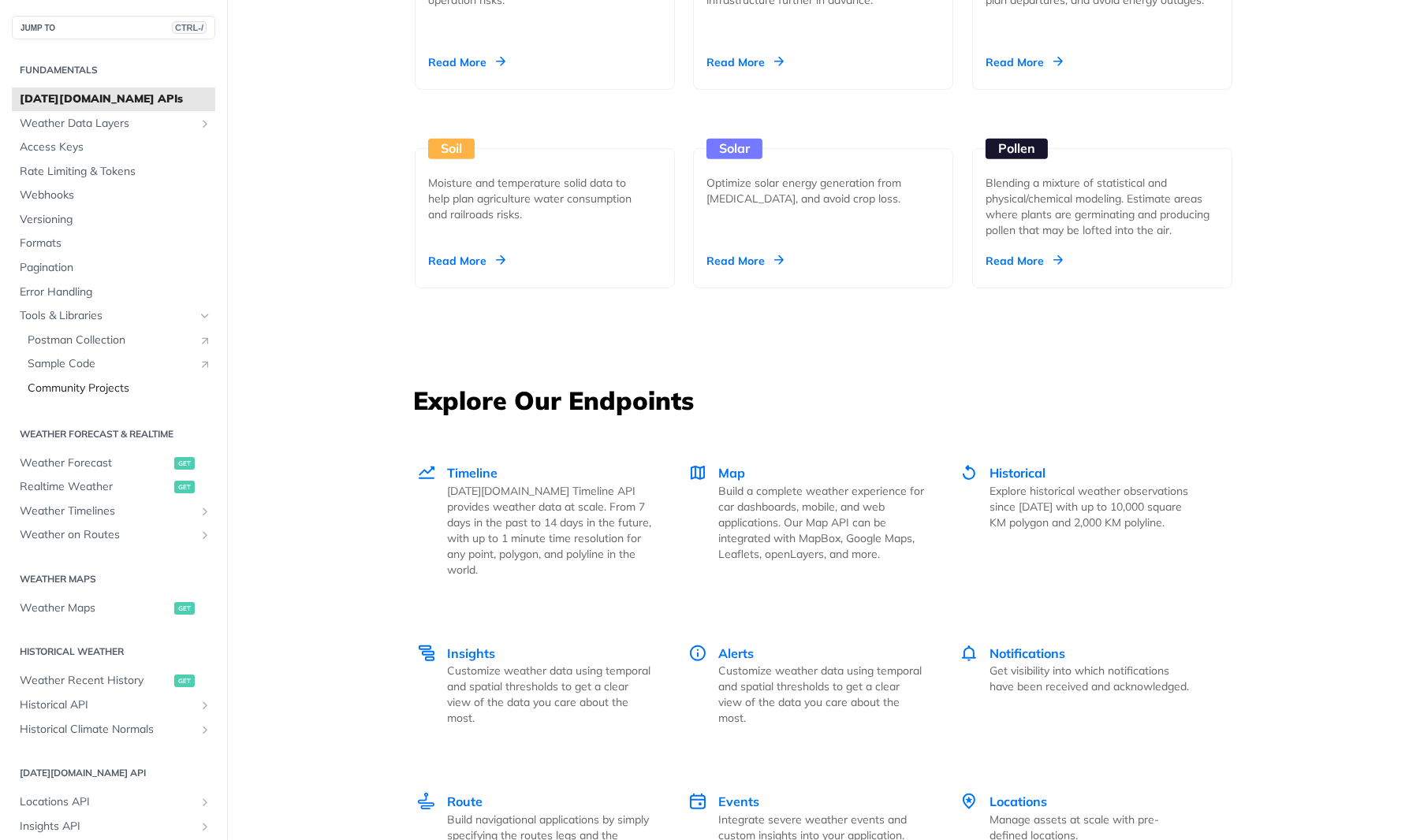 click on "Community Projects" at bounding box center [119, 388] 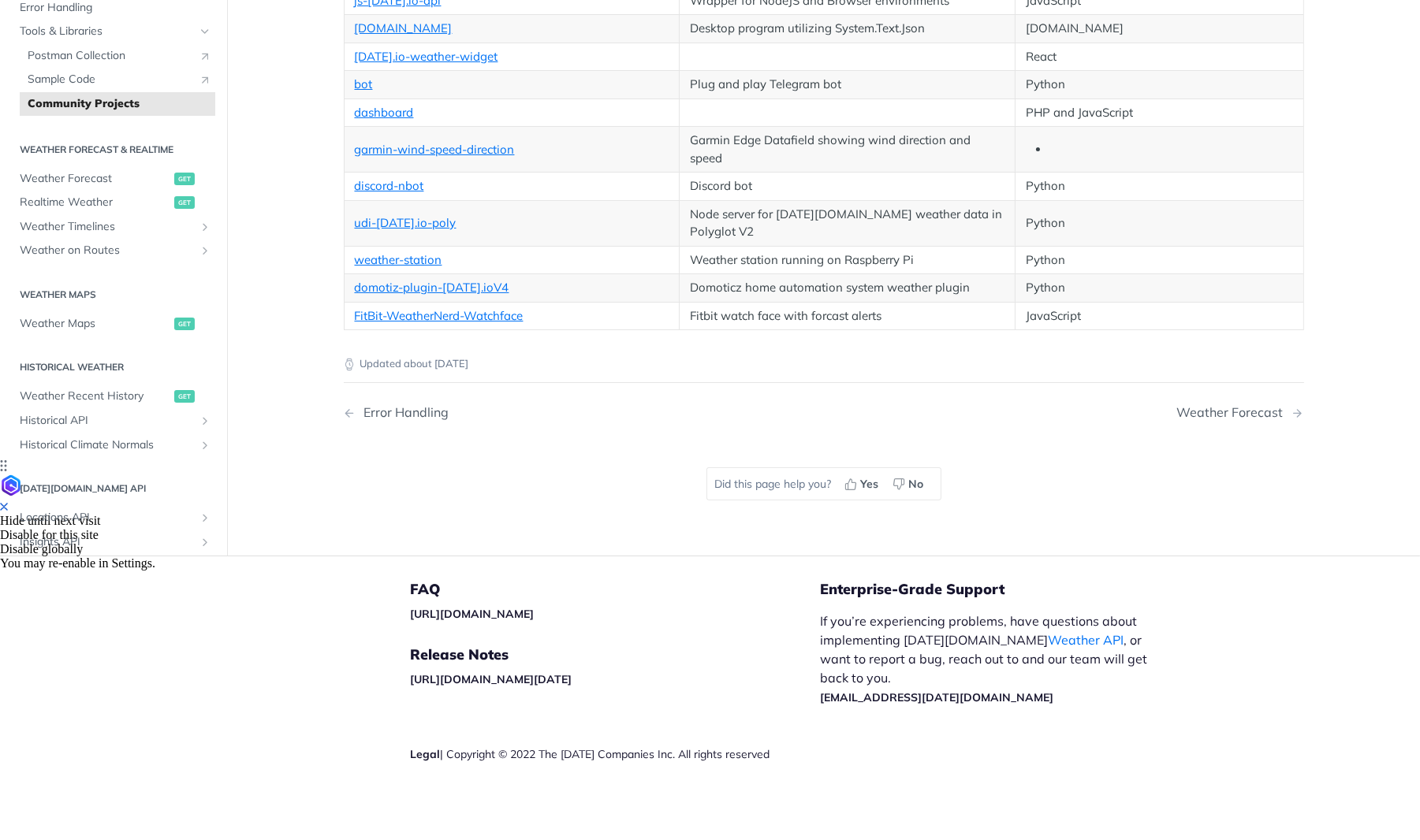 scroll, scrollTop: 0, scrollLeft: 0, axis: both 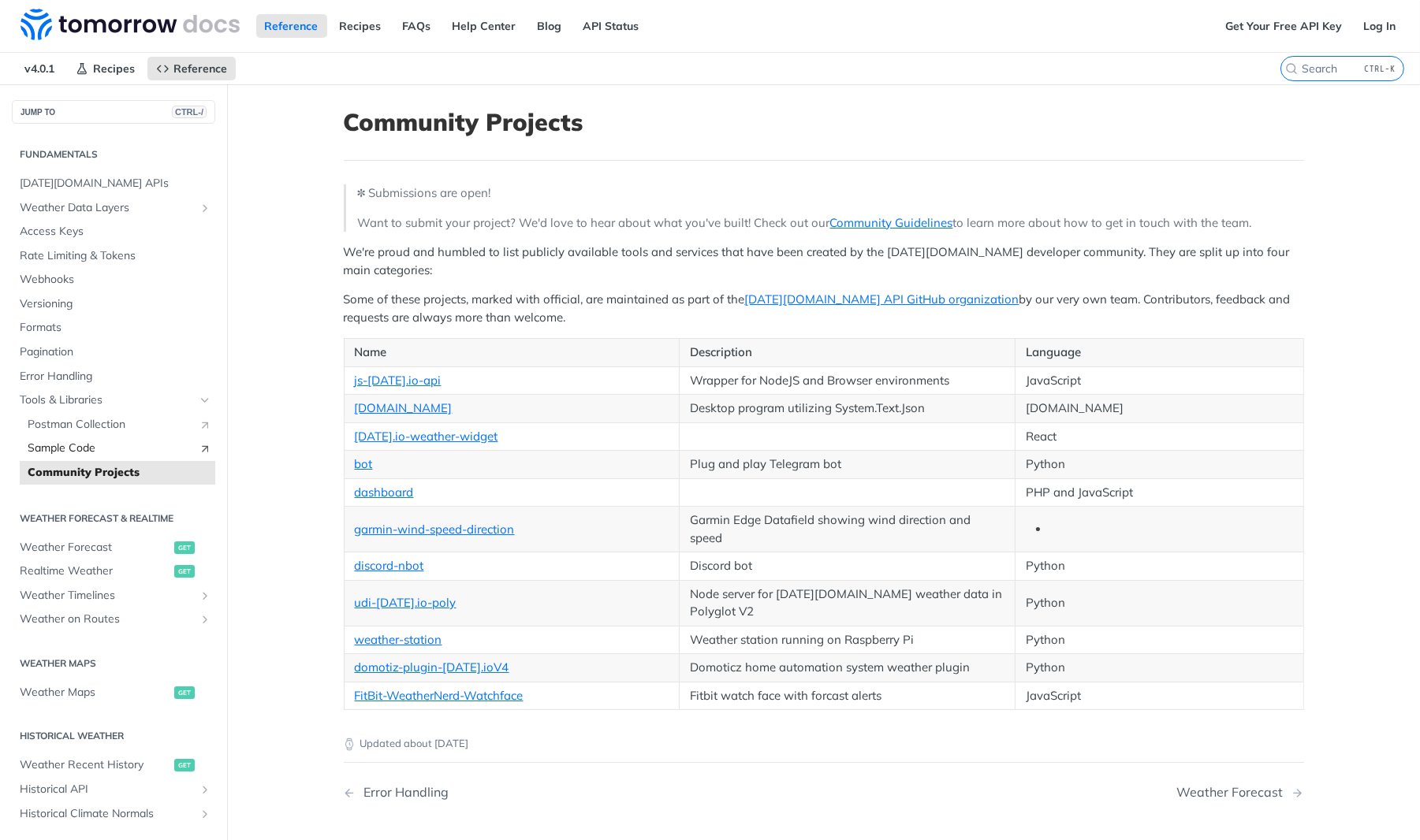 click on "Sample Code" at bounding box center (109, 448) 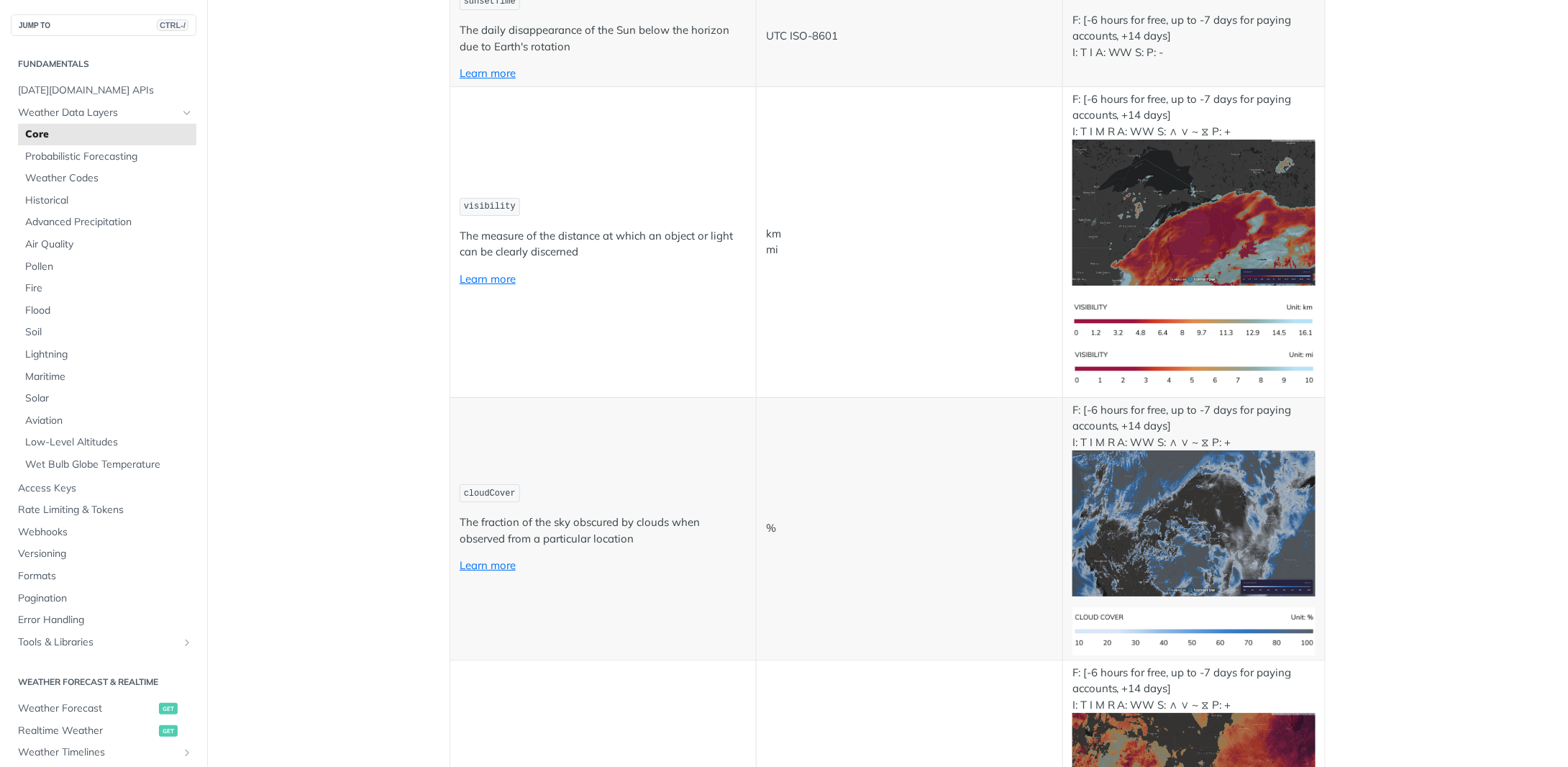 scroll, scrollTop: 5252, scrollLeft: 0, axis: vertical 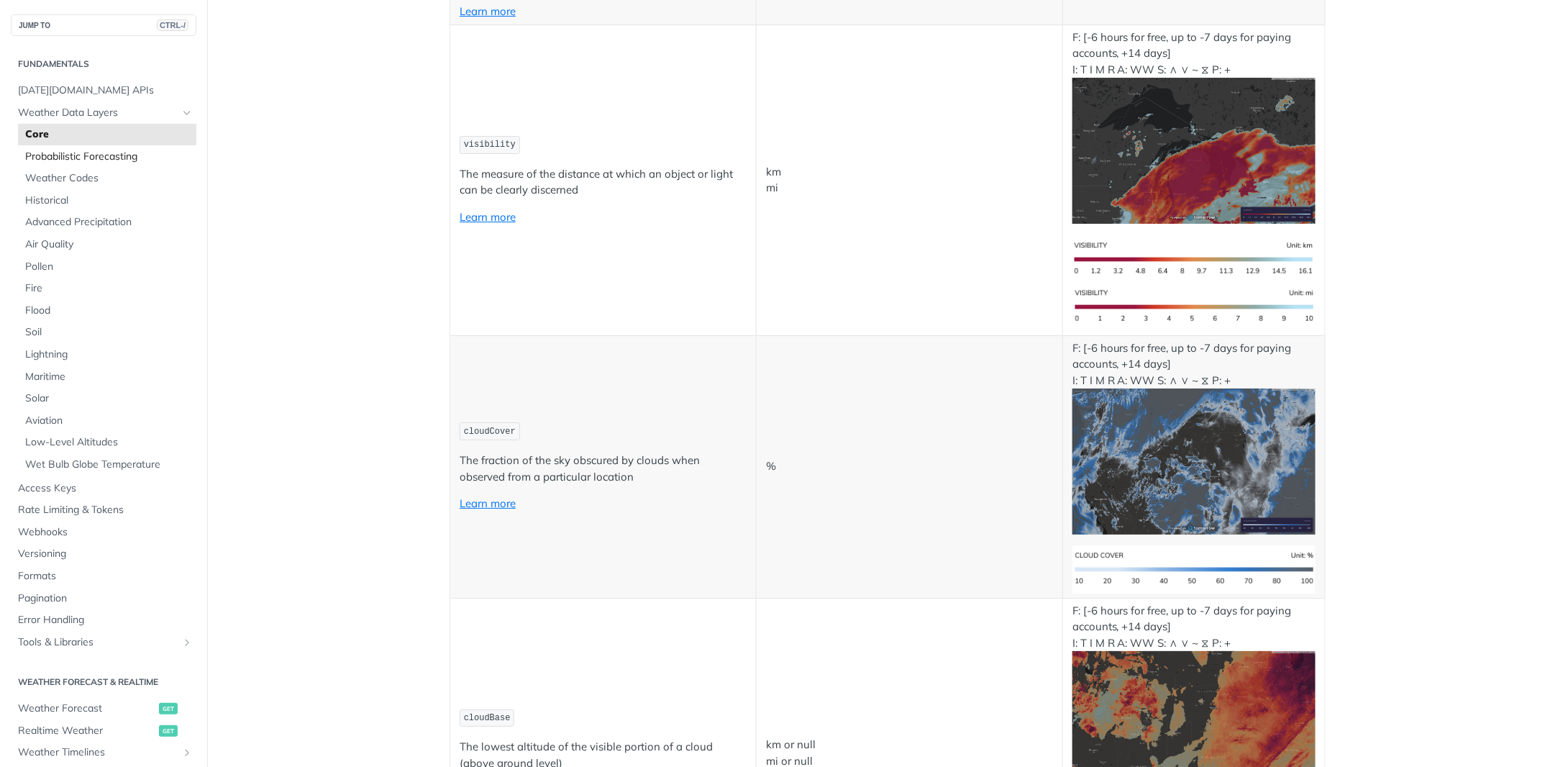 click on "Probabilistic Forecasting" at bounding box center [109, 157] 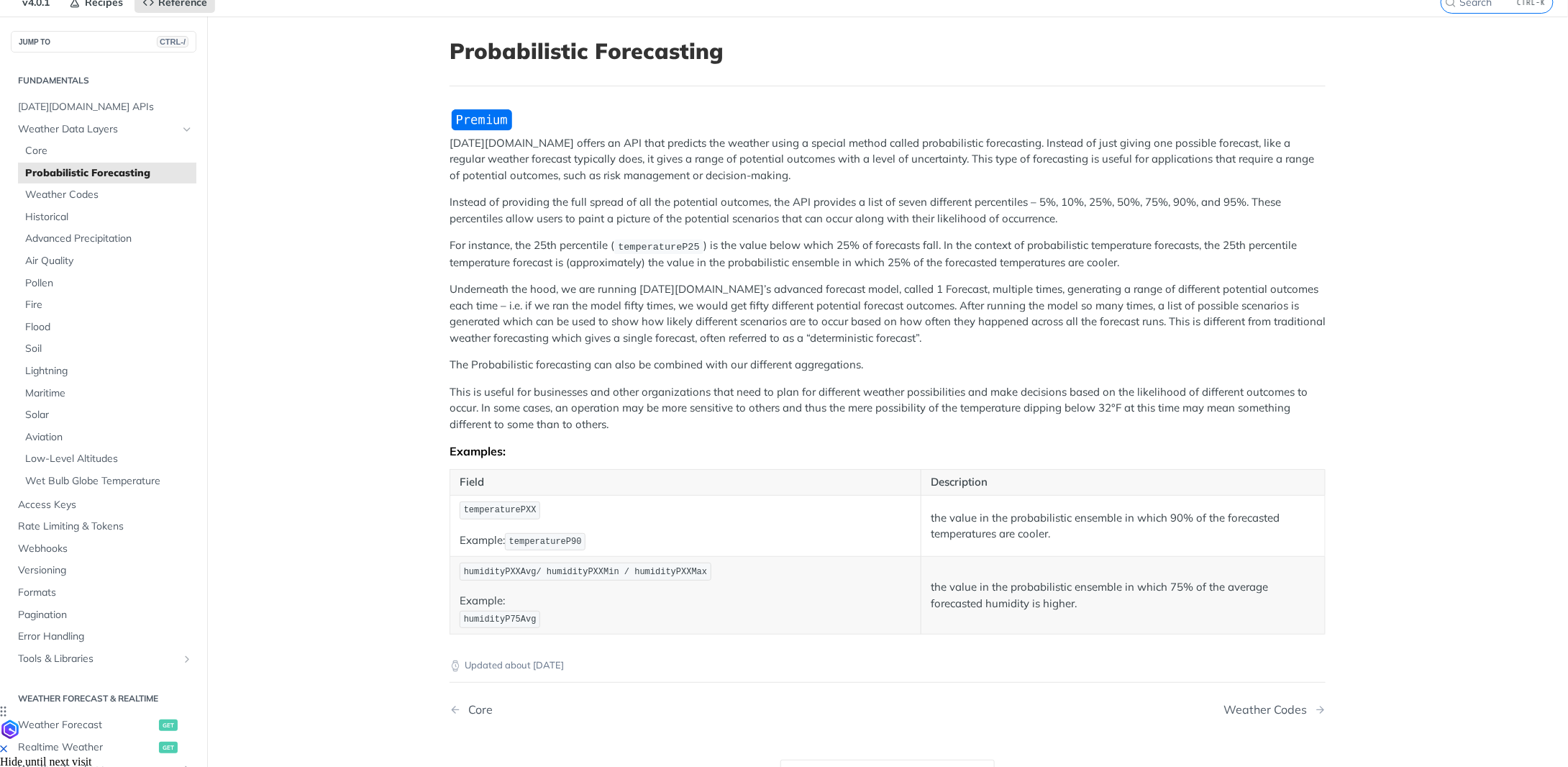 scroll, scrollTop: 72, scrollLeft: 0, axis: vertical 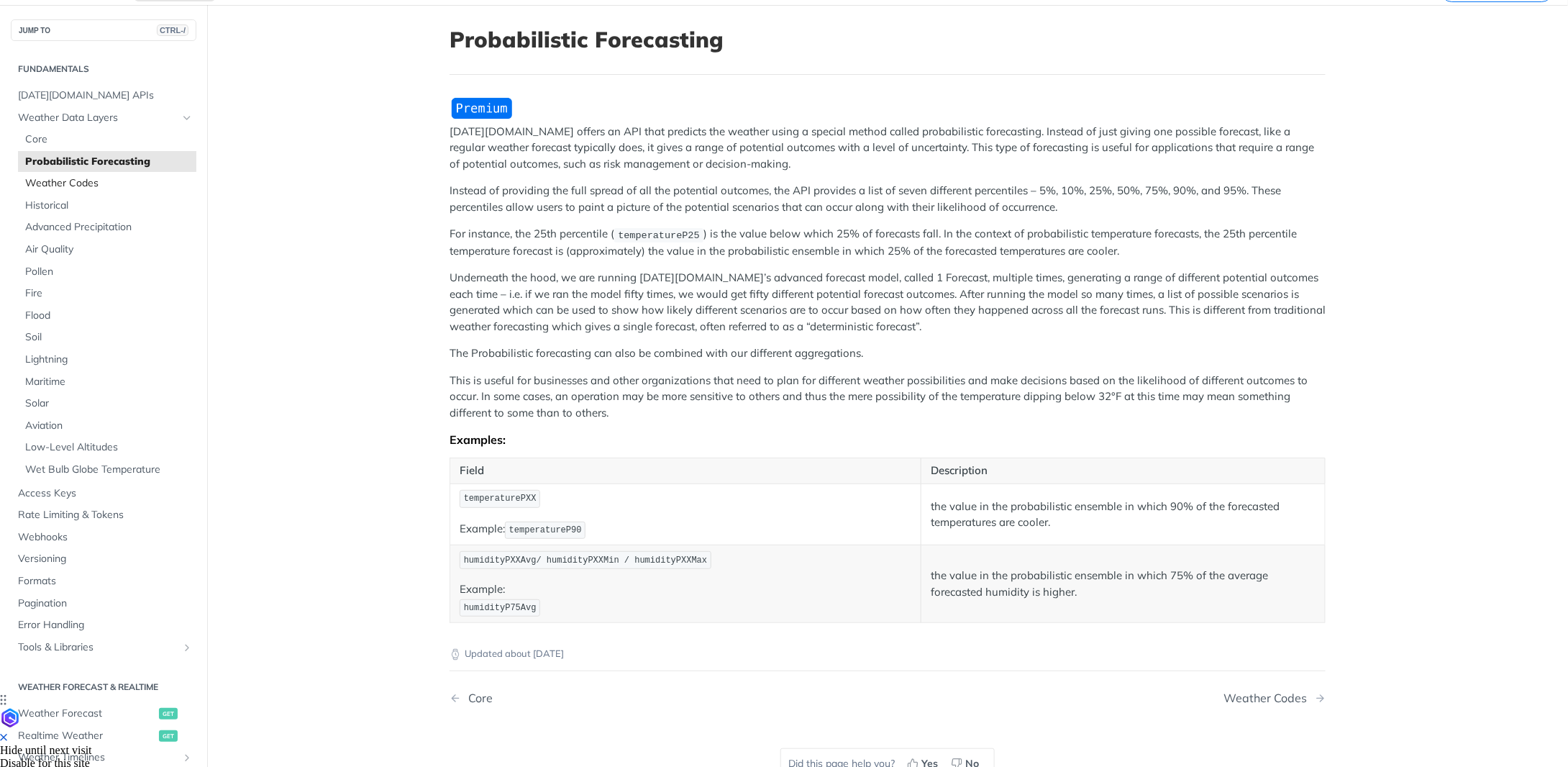 click on "Weather Codes" at bounding box center [109, 183] 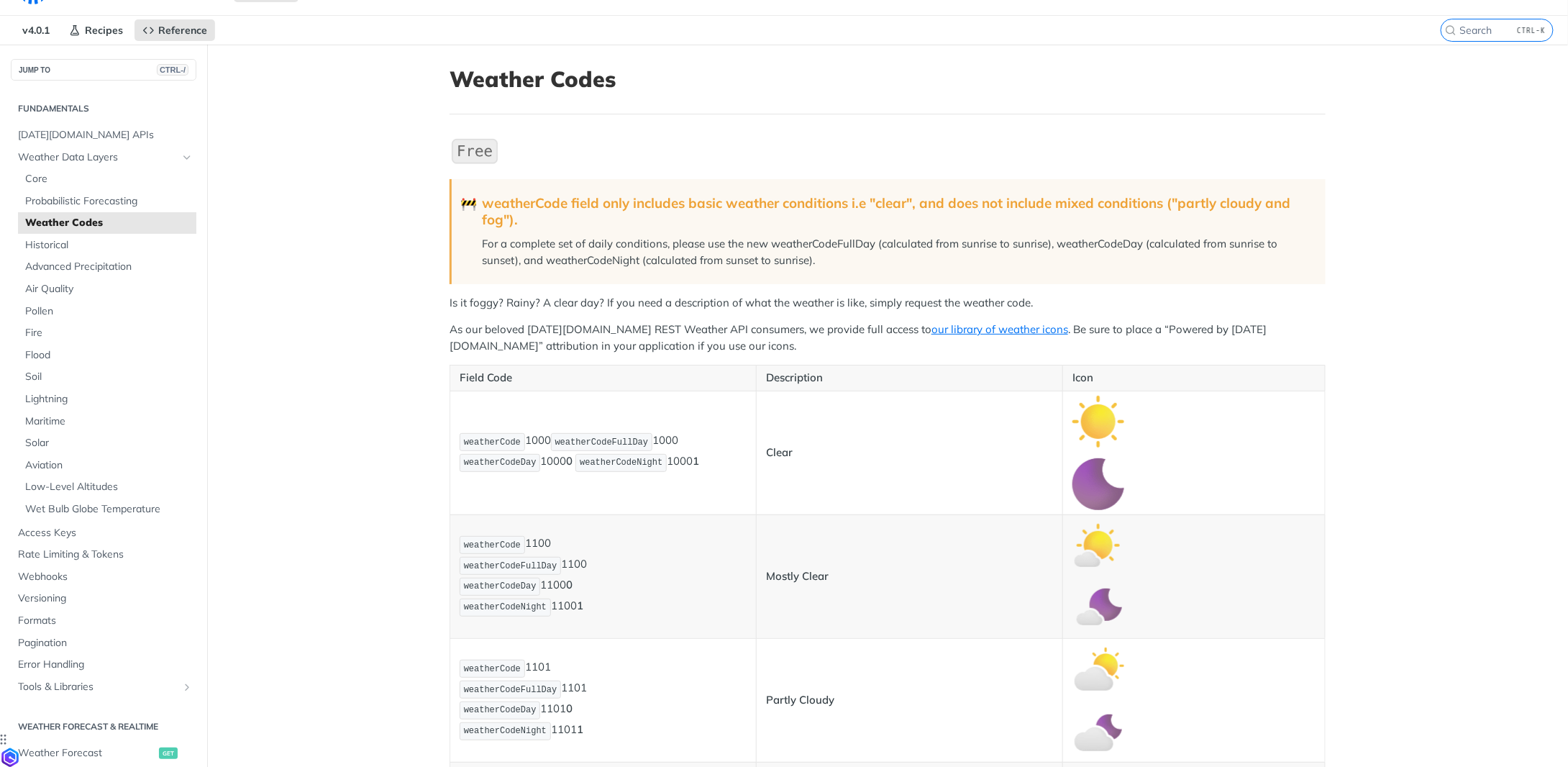 scroll, scrollTop: 0, scrollLeft: 0, axis: both 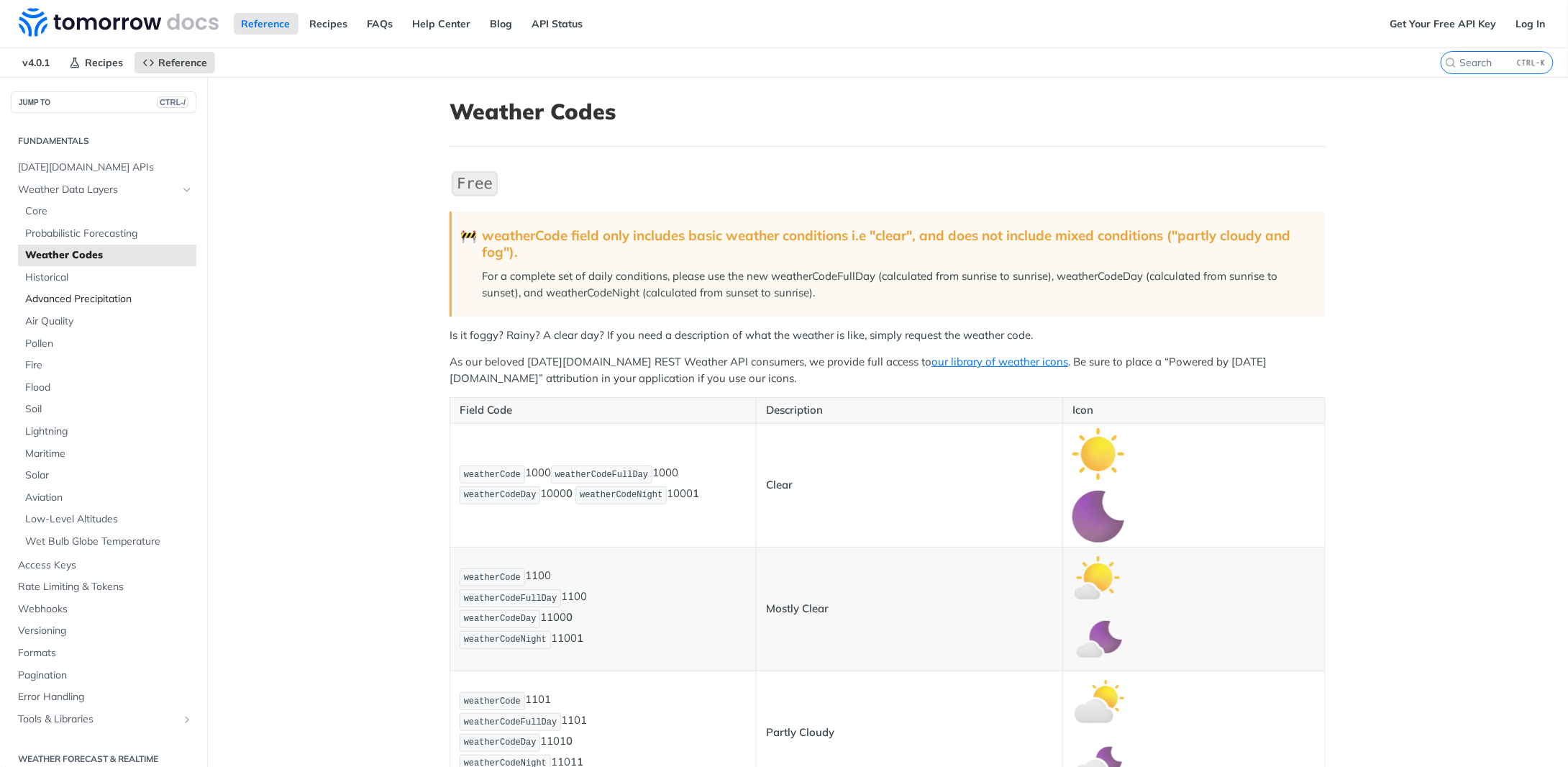 click on "Advanced Precipitation" at bounding box center (109, 299) 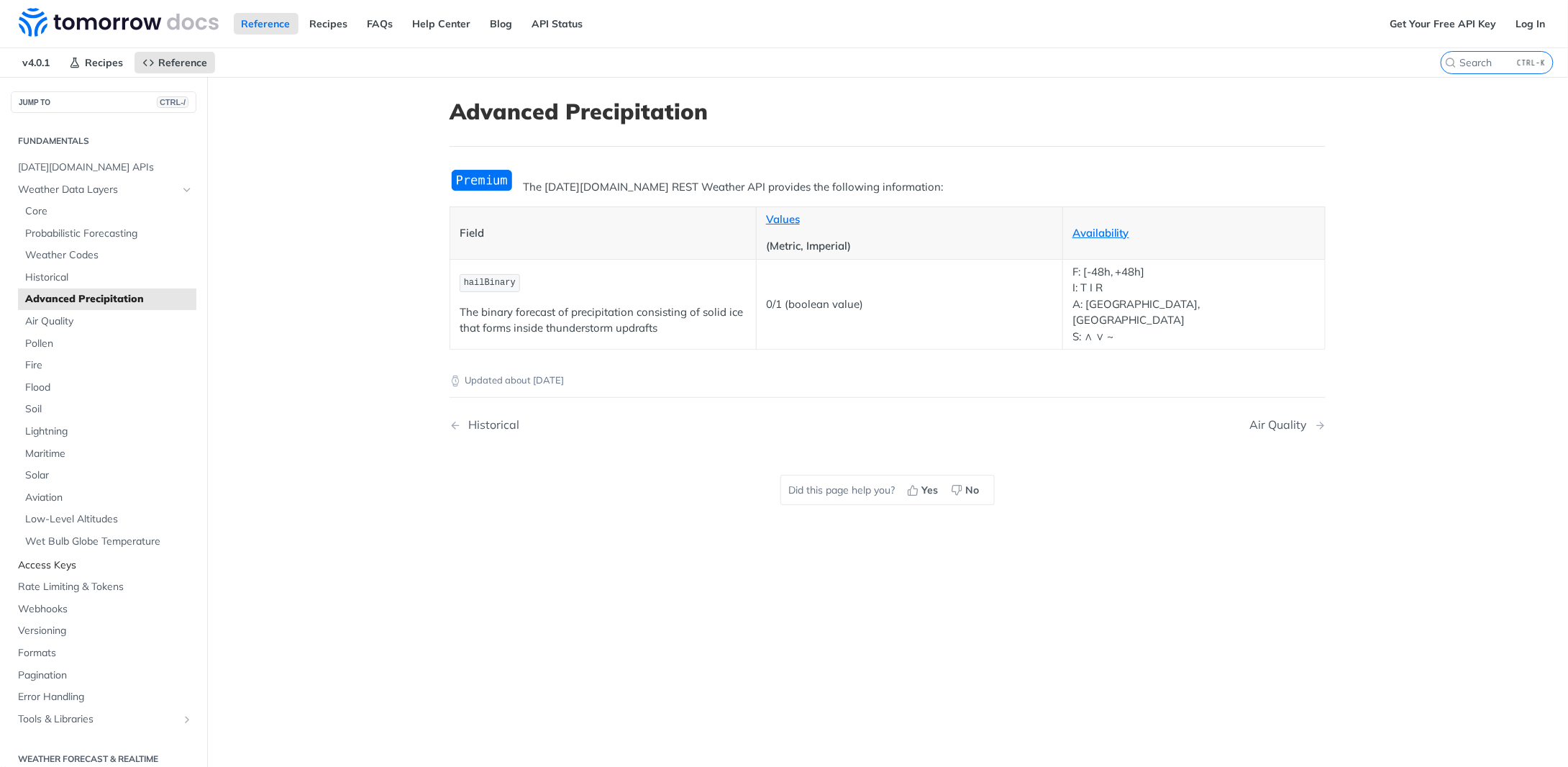 click on "Access Keys" at bounding box center (105, 566) 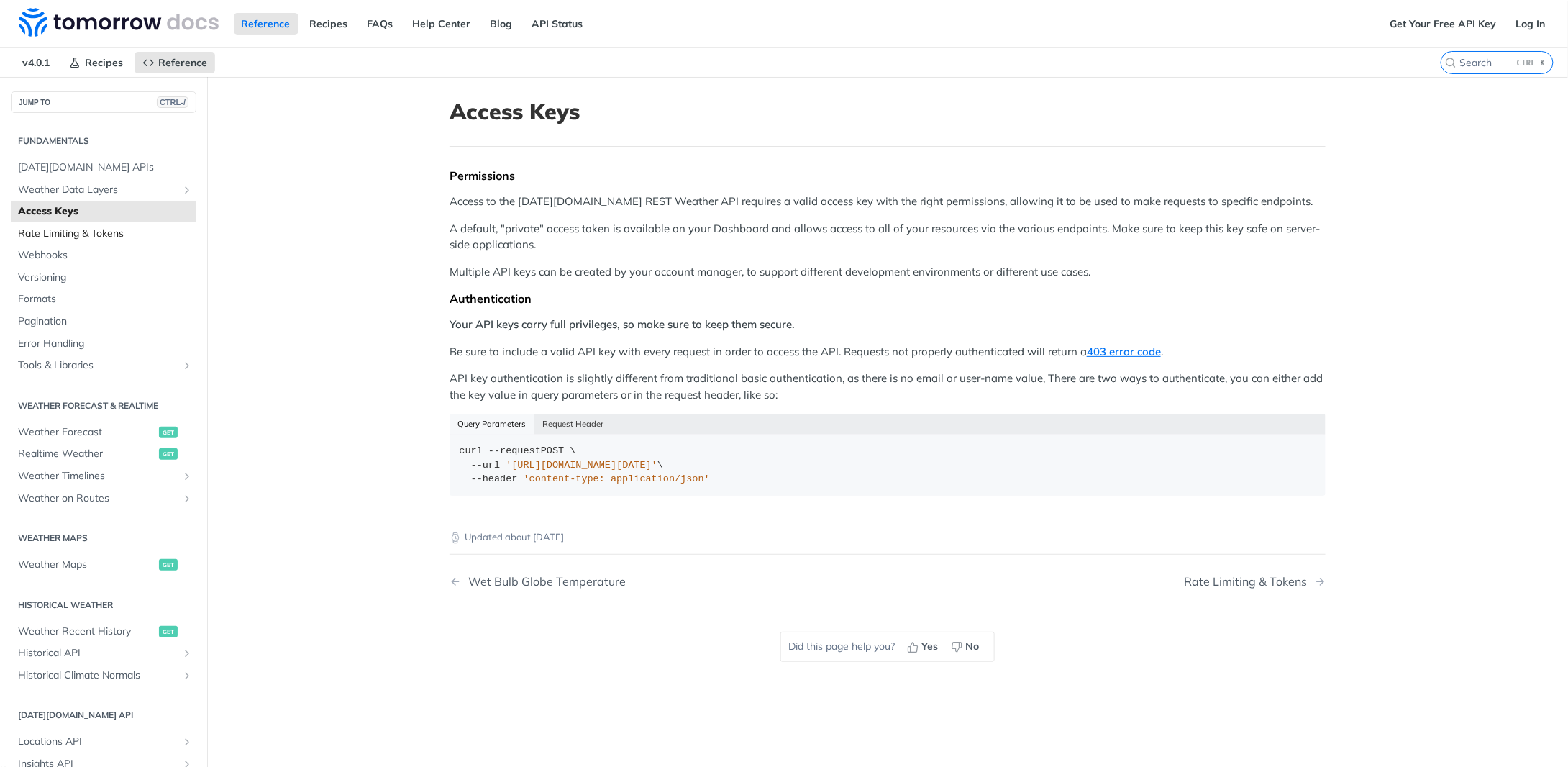 click on "Rate Limiting & Tokens" at bounding box center [105, 234] 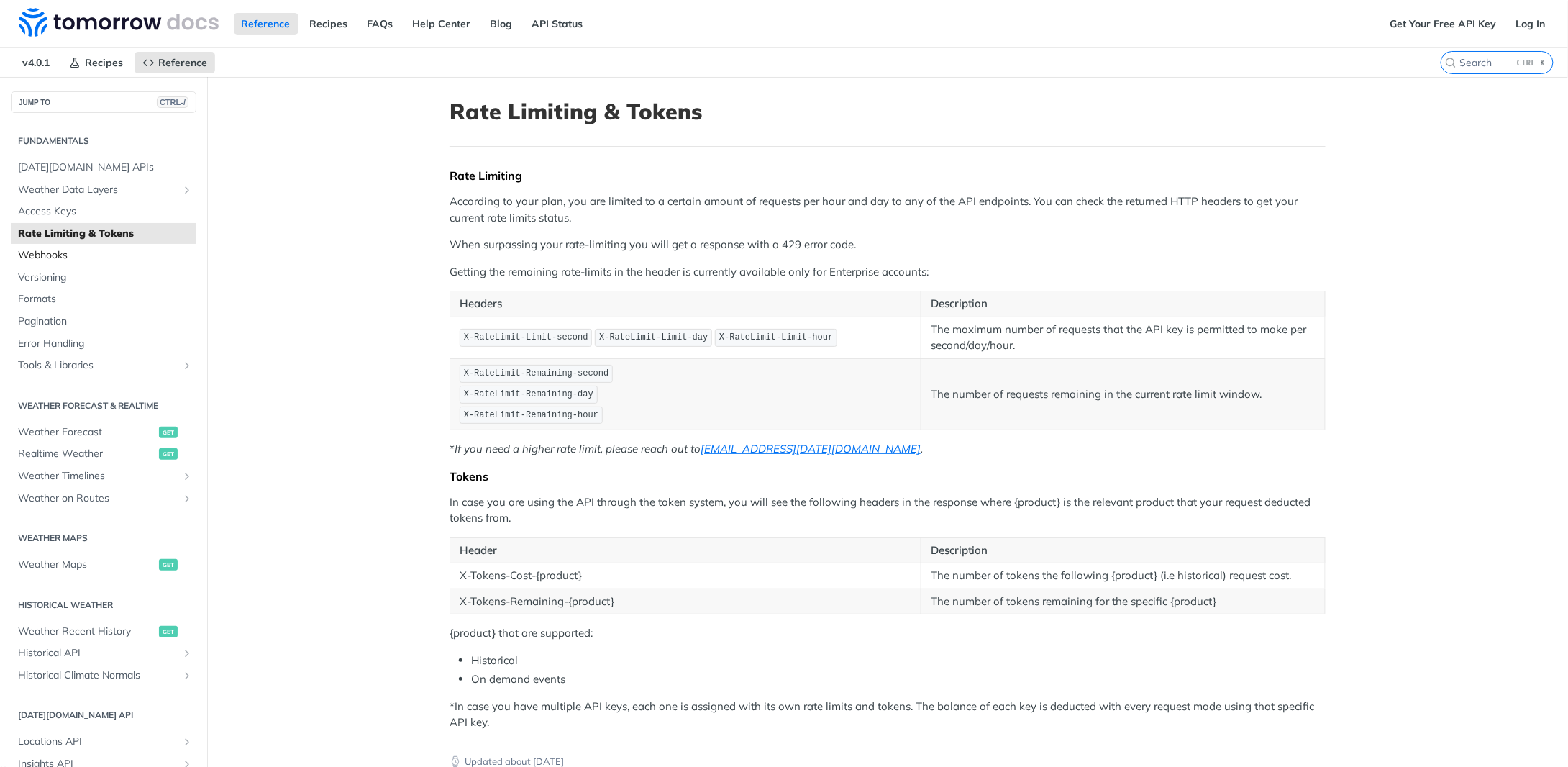 click on "Webhooks" at bounding box center [105, 255] 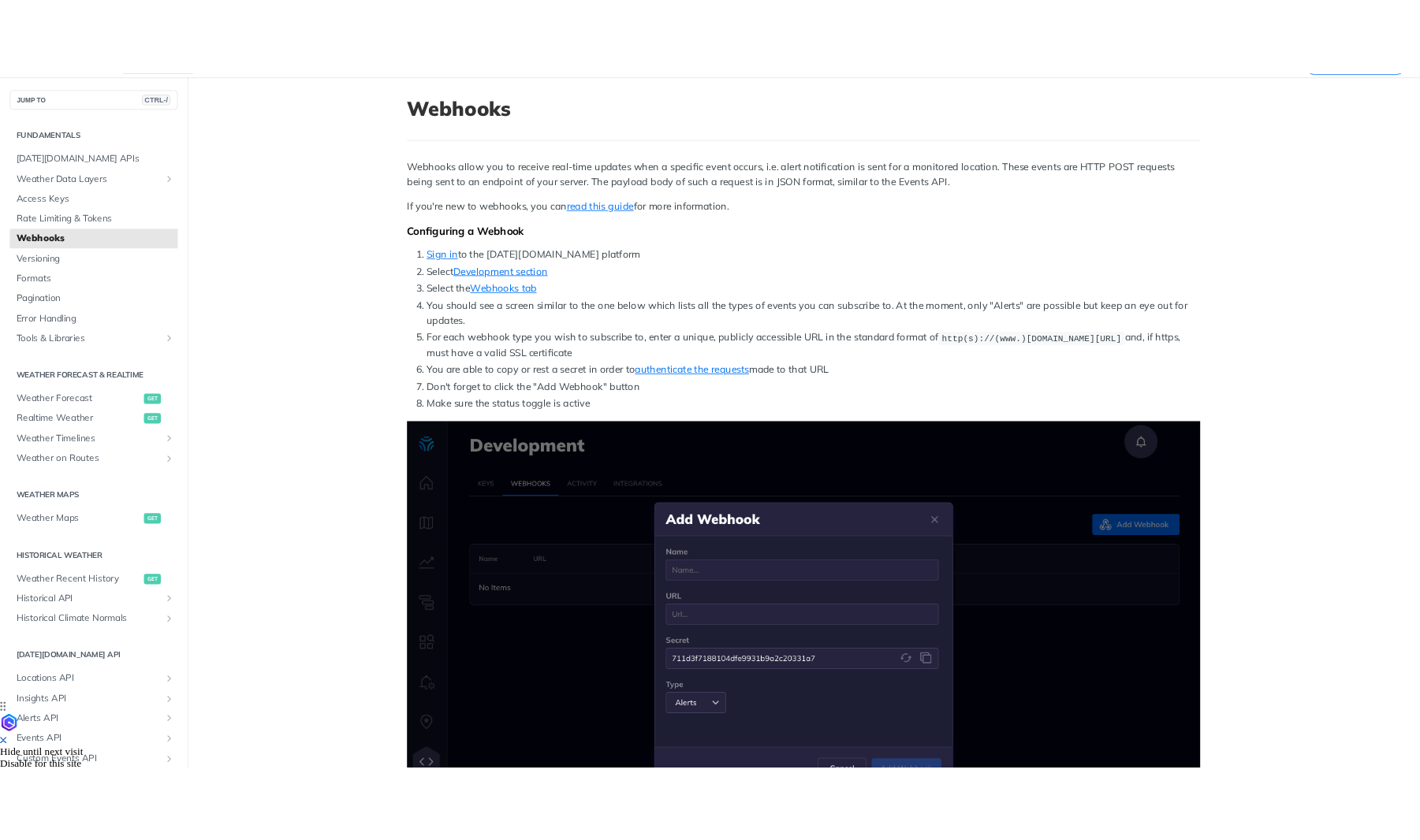 scroll, scrollTop: 0, scrollLeft: 0, axis: both 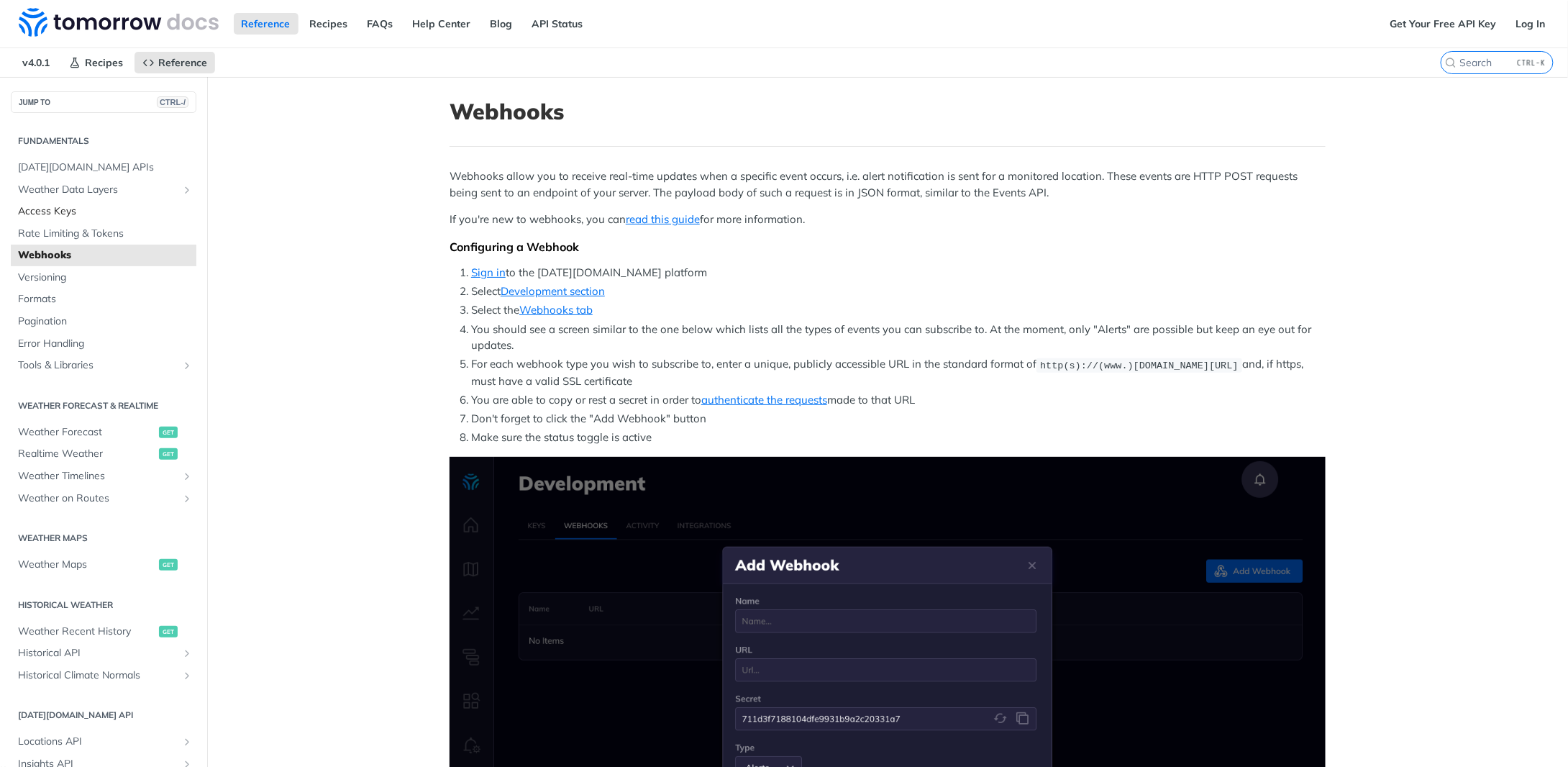 click on "Access Keys" at bounding box center [105, 212] 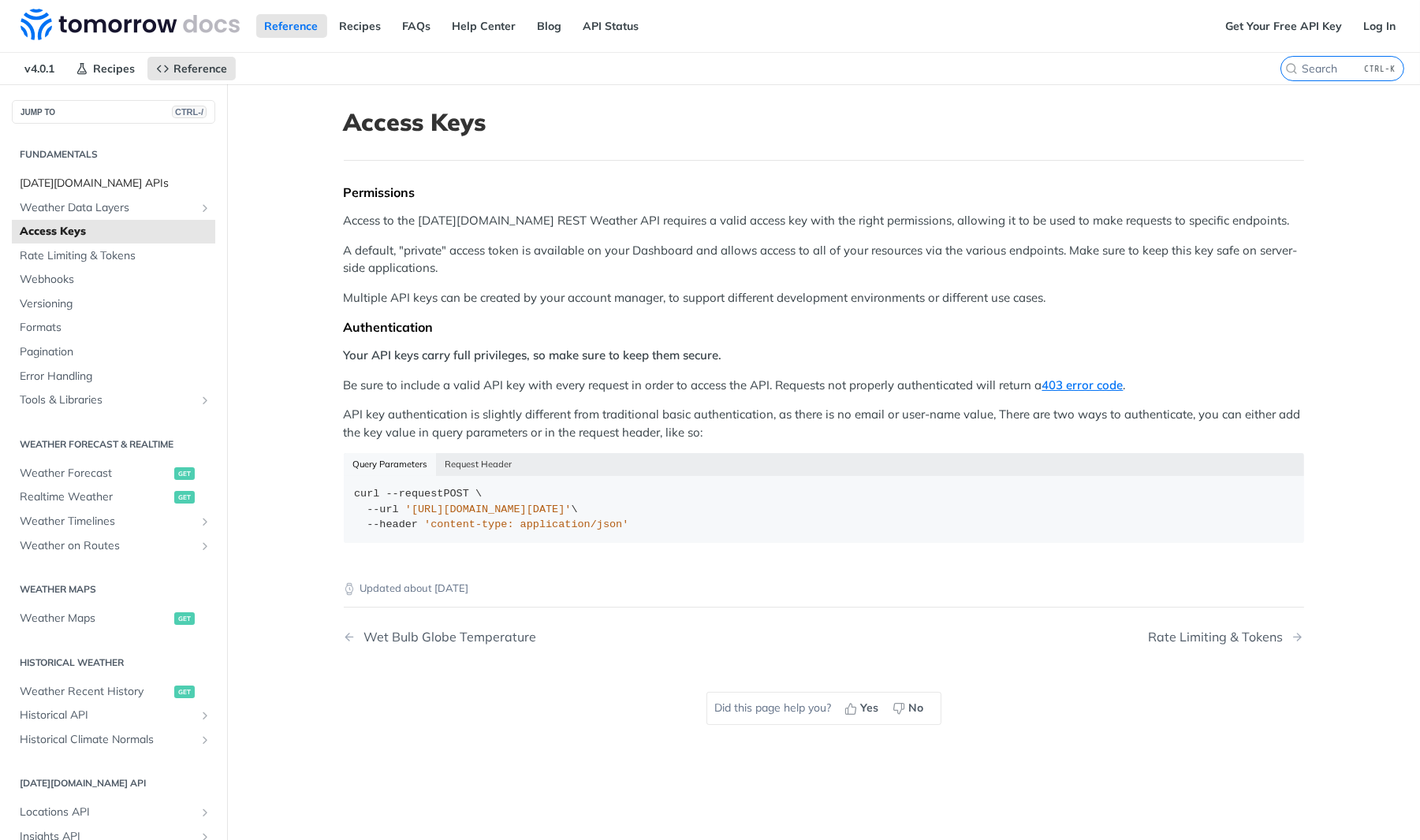 click on "[DATE][DOMAIN_NAME] APIs" at bounding box center [115, 184] 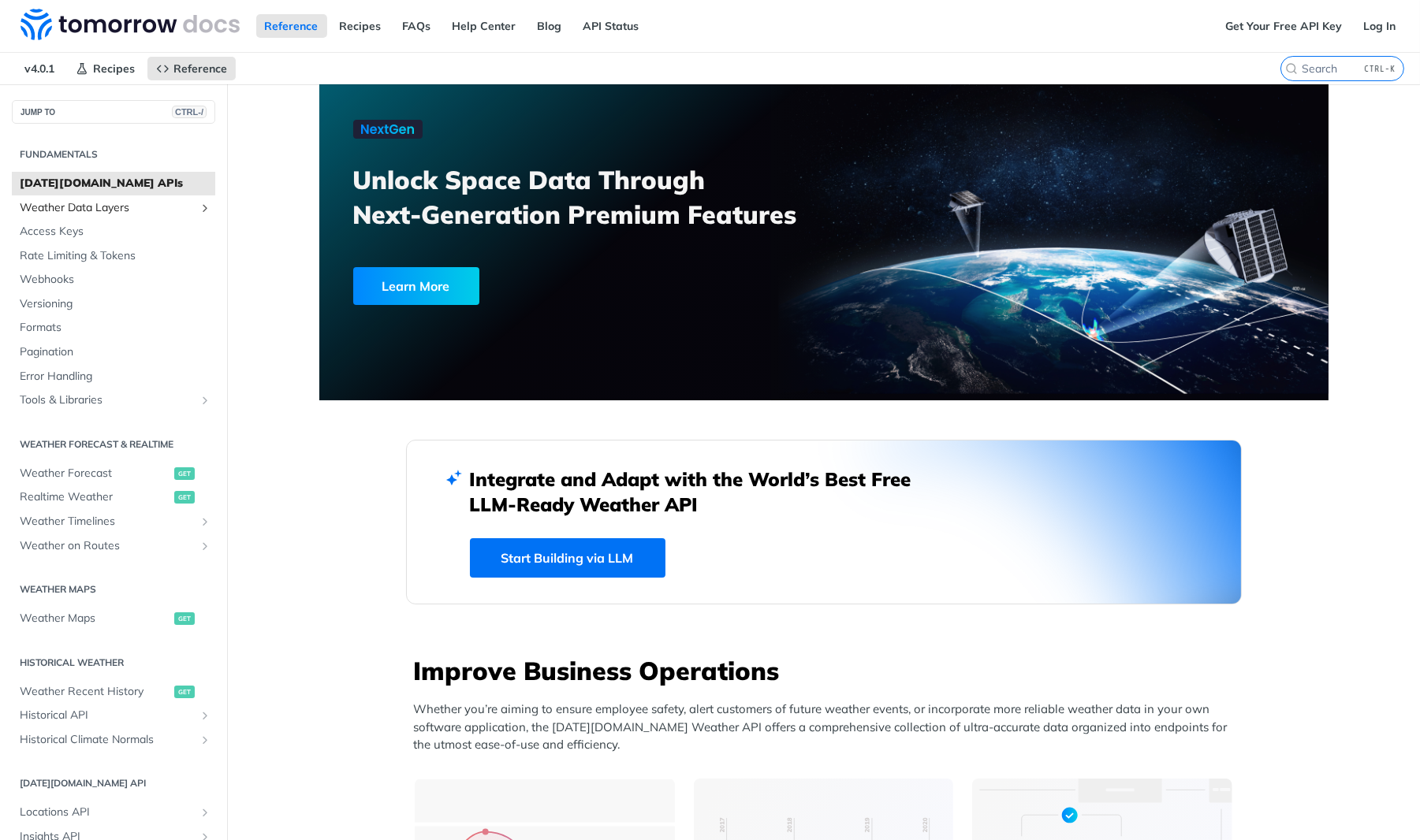 click on "Weather Data Layers" at bounding box center (107, 208) 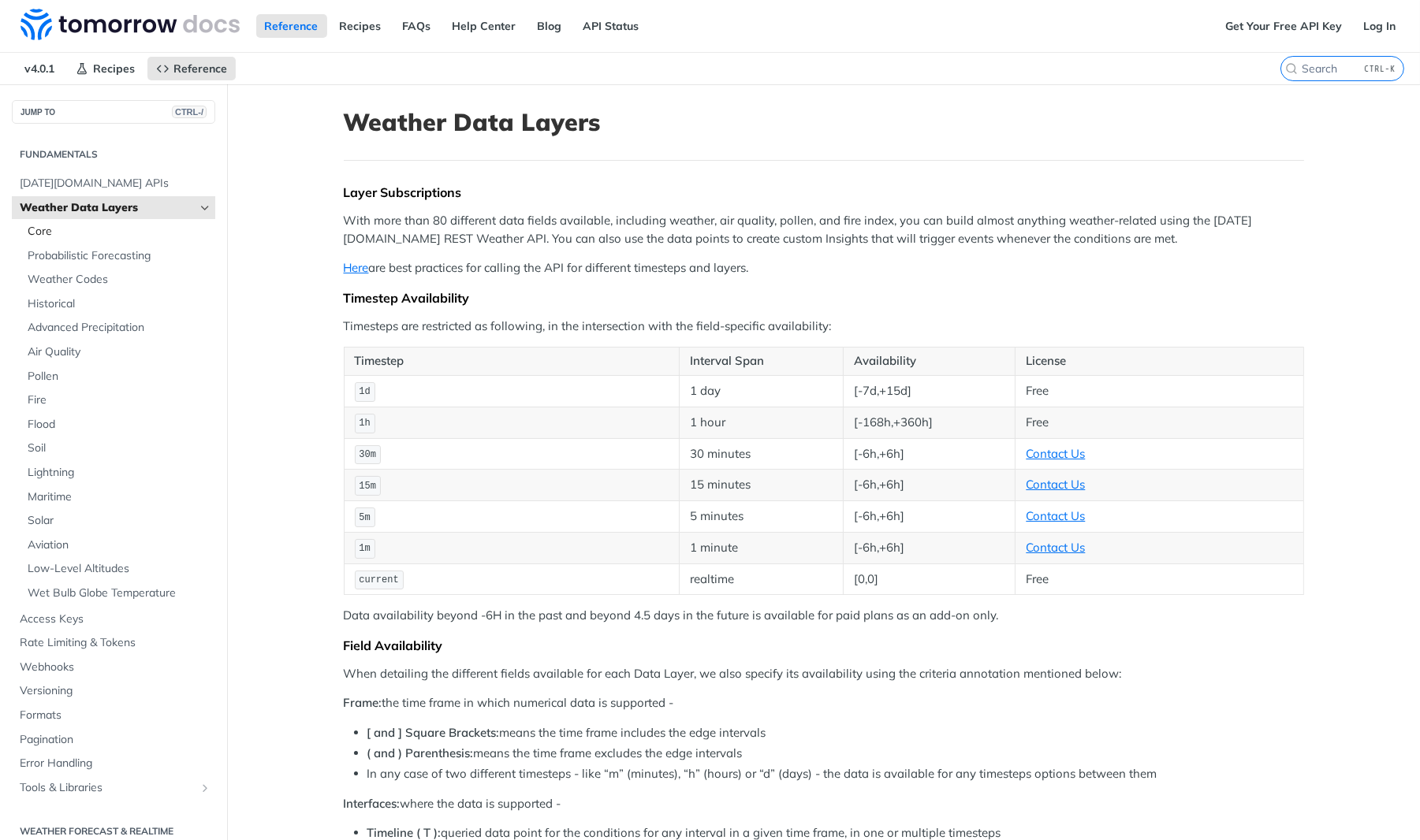 click on "Core" at bounding box center (119, 232) 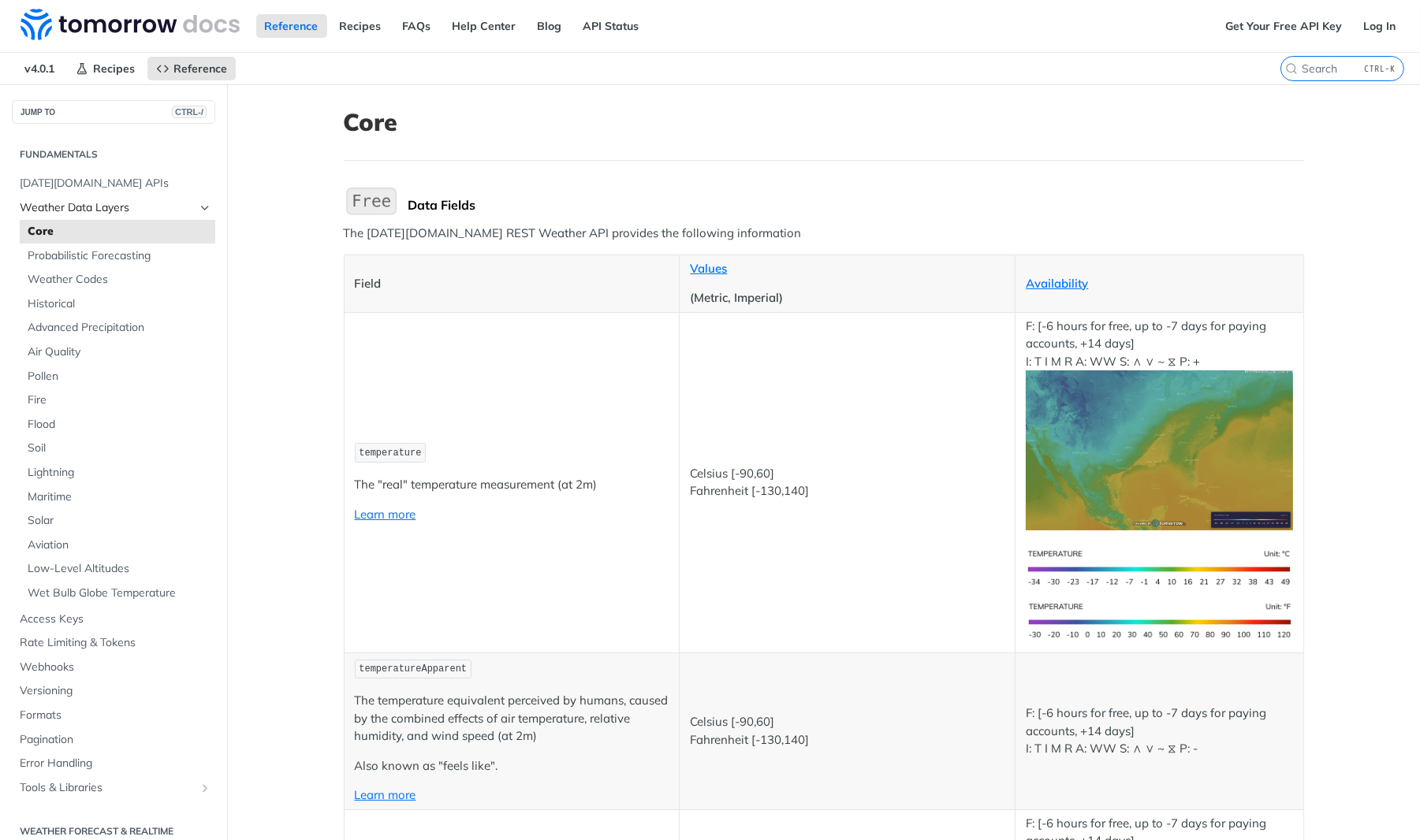 click at bounding box center [205, 208] 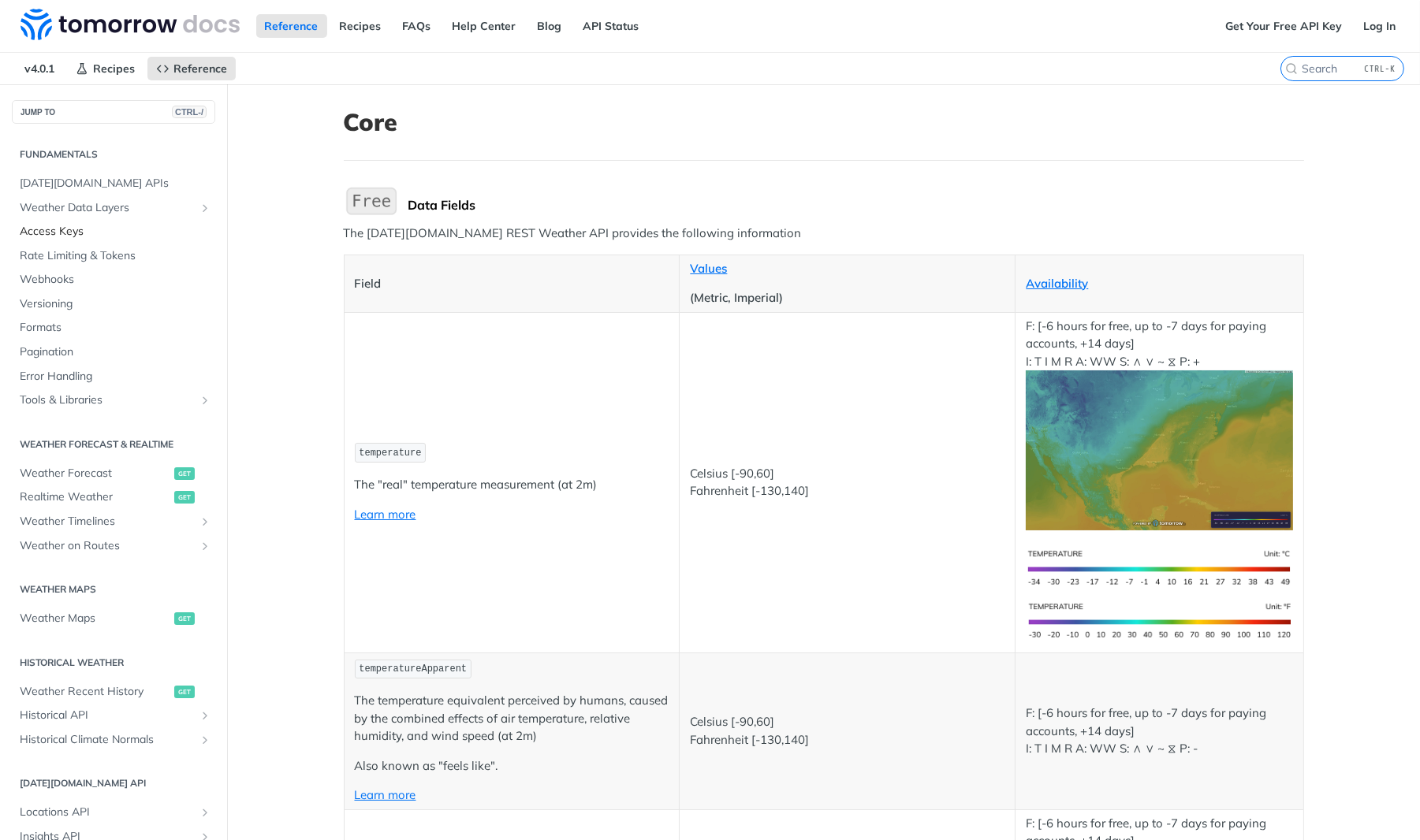 click on "Access Keys" at bounding box center [115, 232] 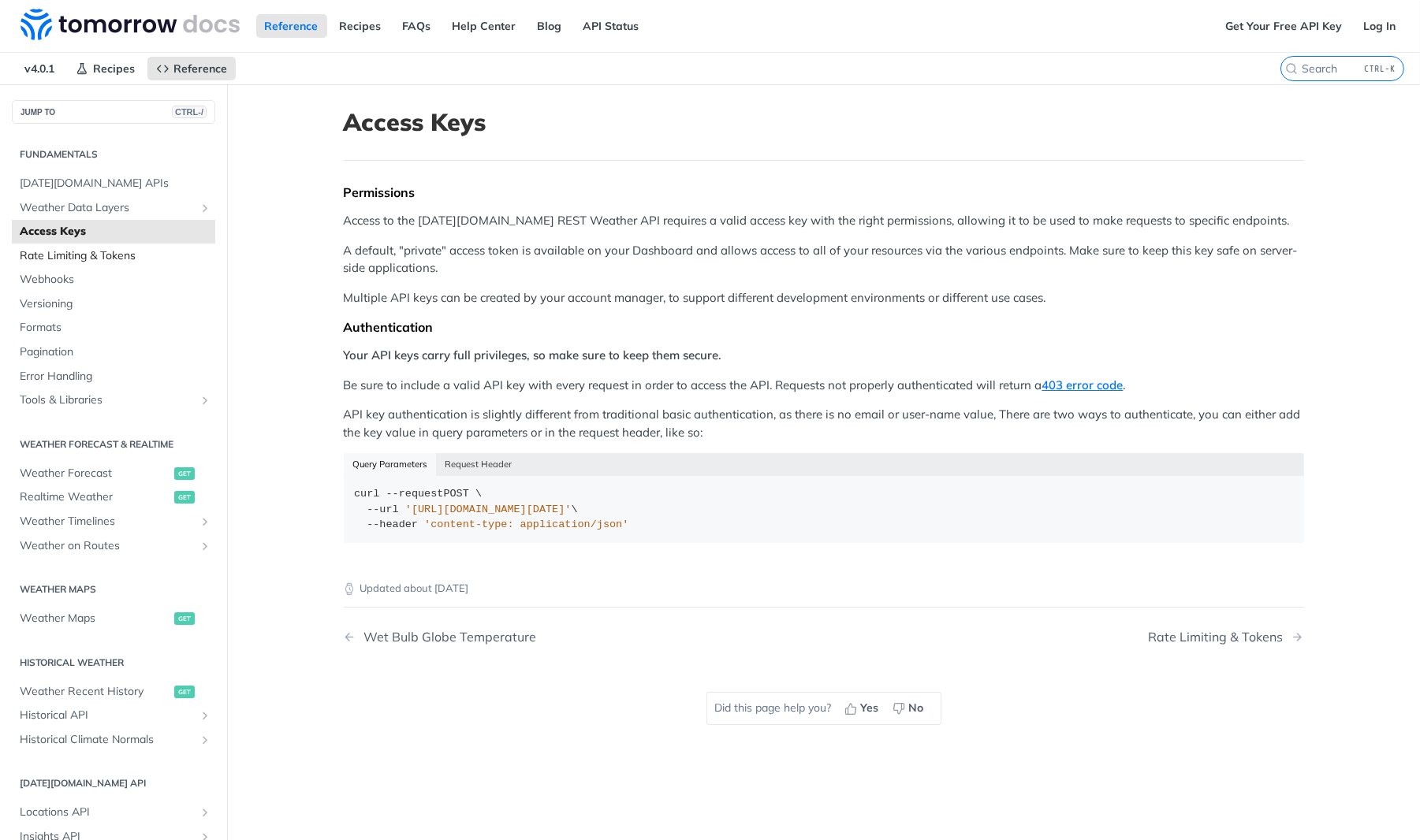 click on "Rate Limiting & Tokens" at bounding box center (115, 256) 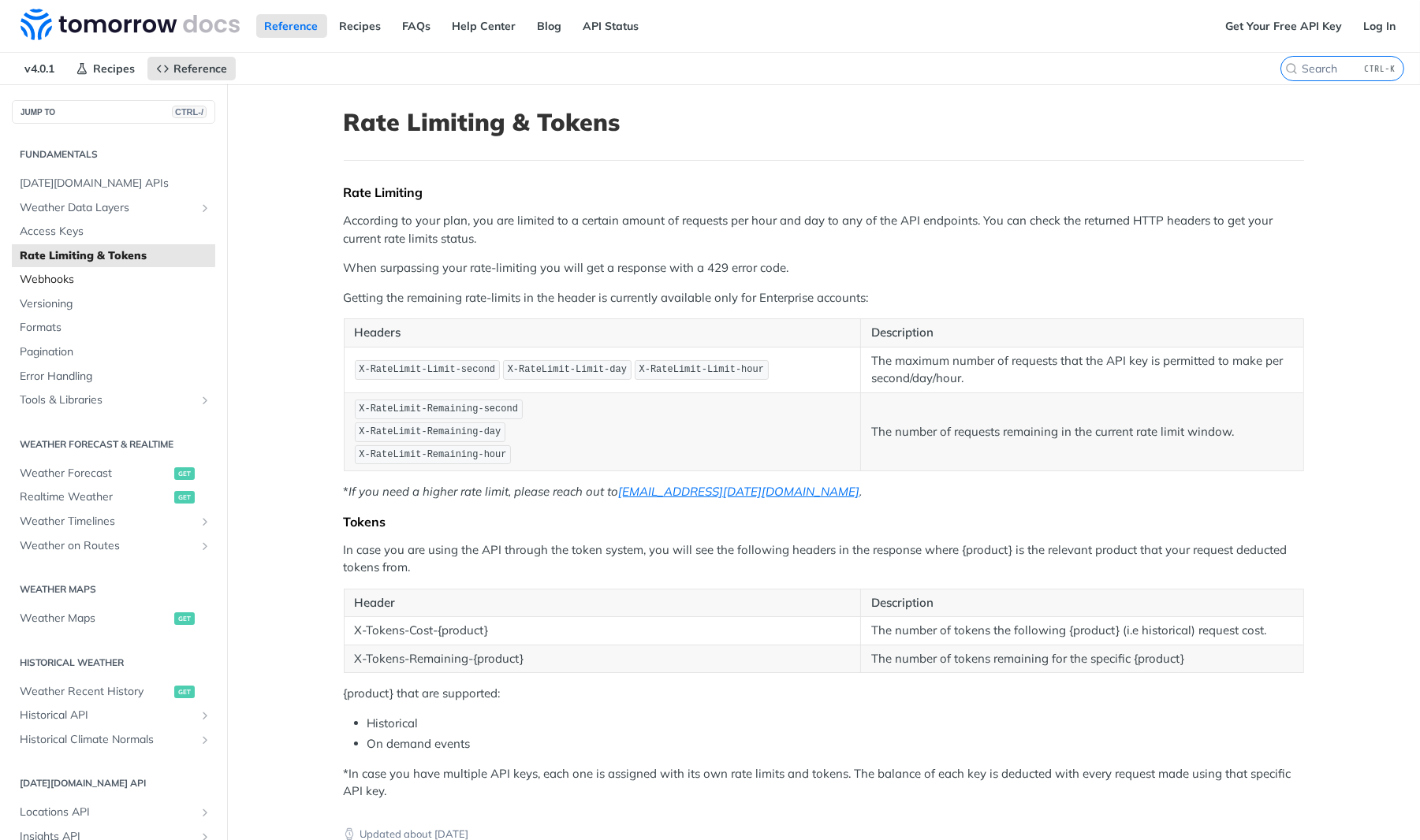click on "Webhooks" at bounding box center [115, 280] 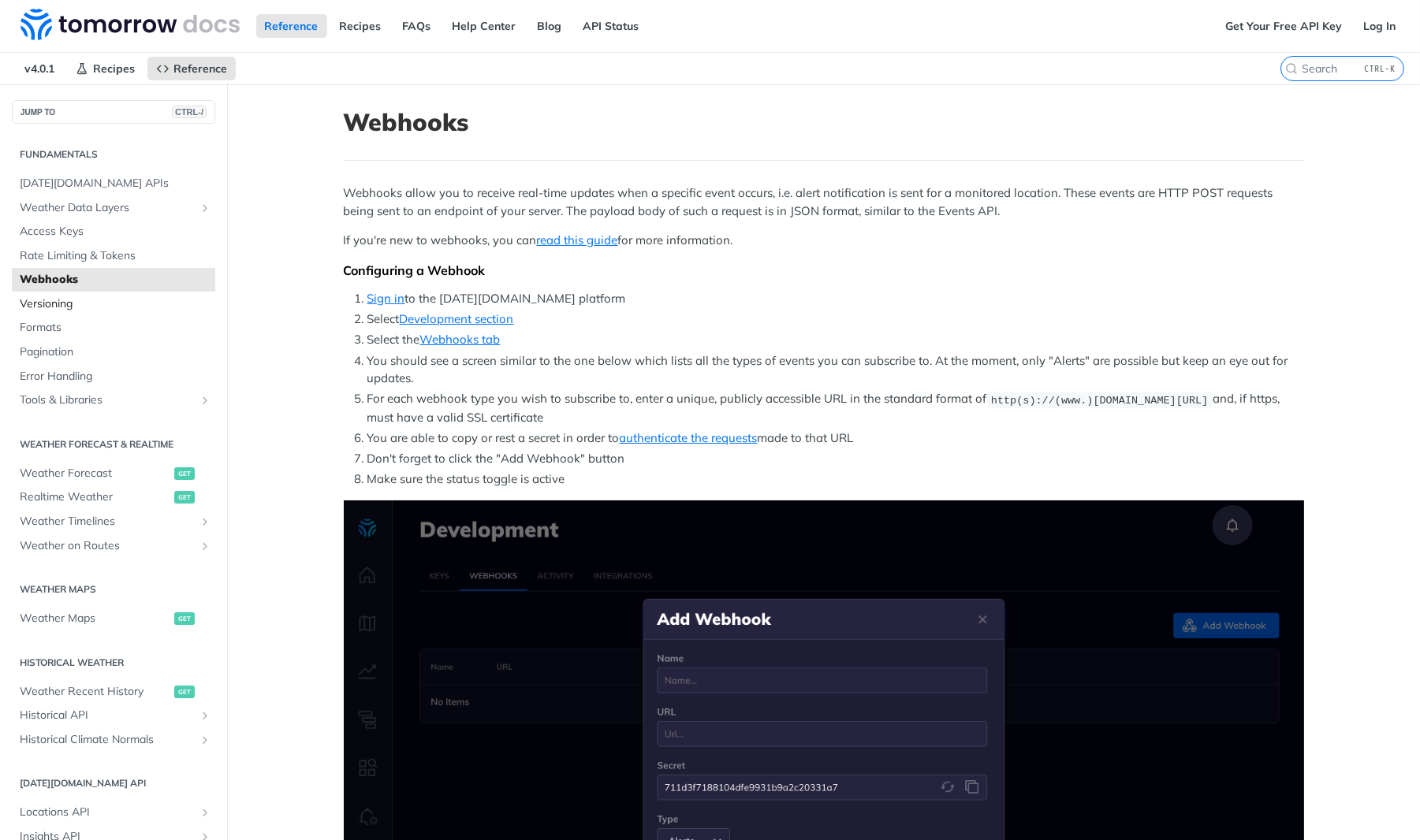 click on "Versioning" at bounding box center (115, 304) 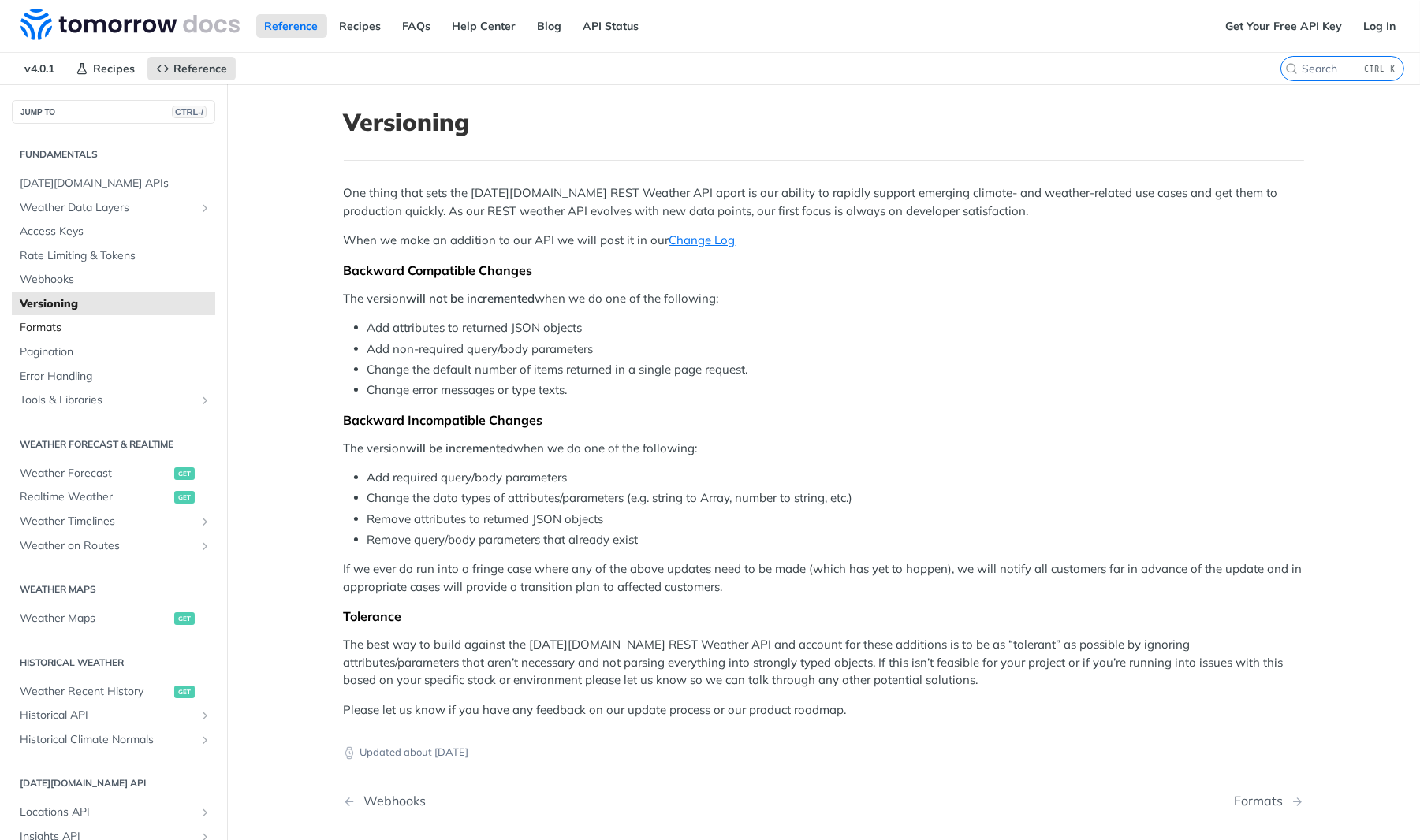 click on "Formats" at bounding box center (115, 328) 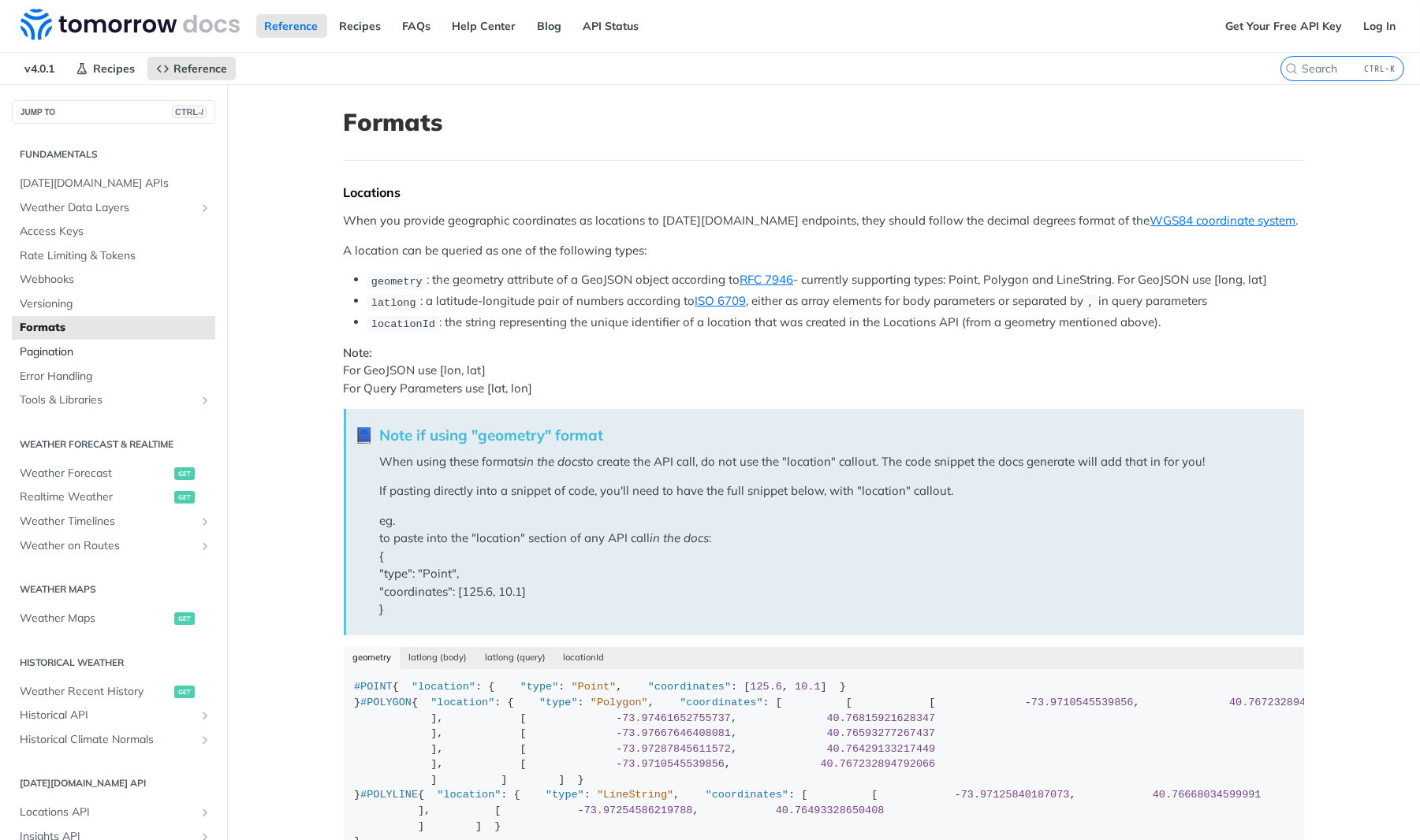 click on "Pagination" at bounding box center [115, 352] 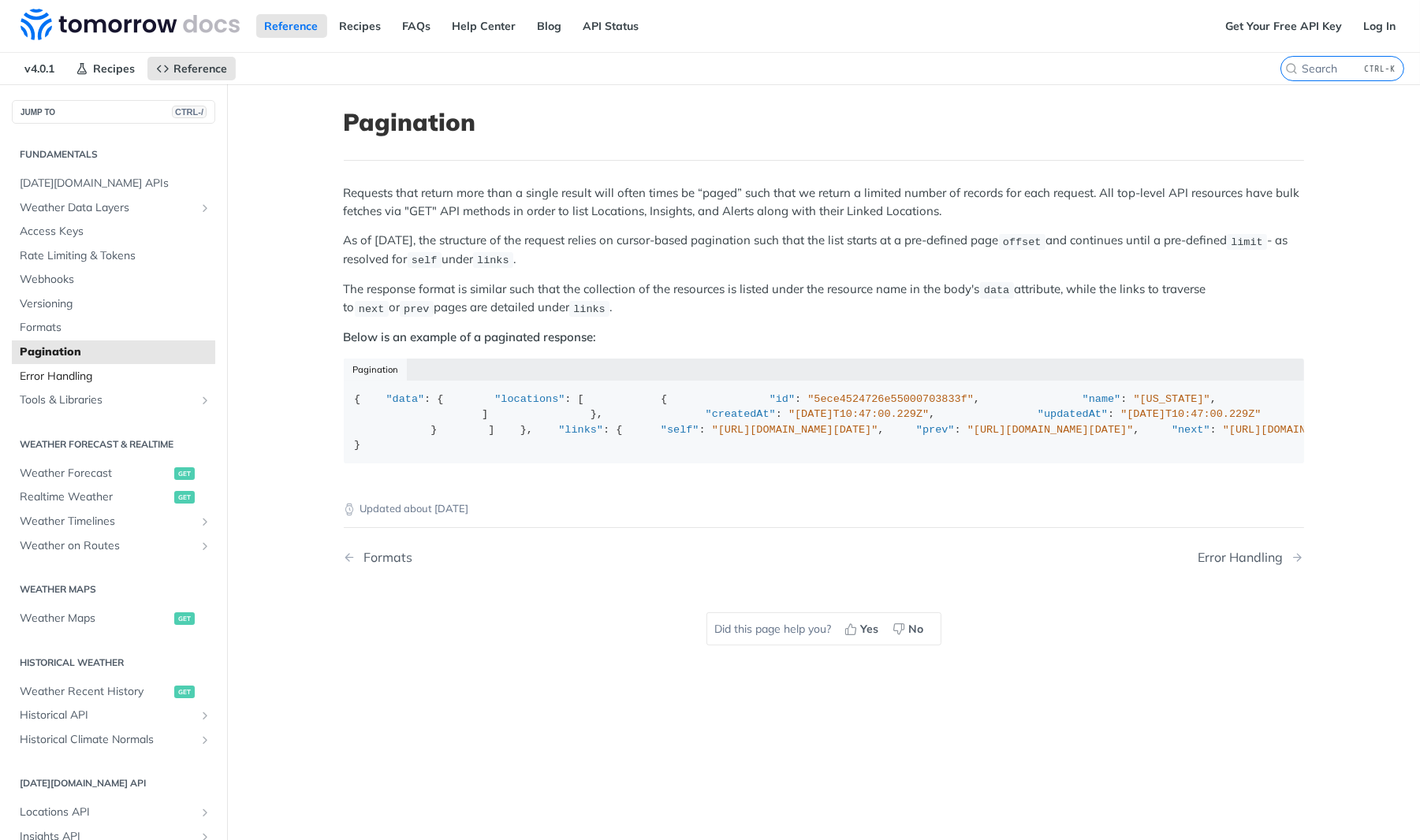 click on "Error Handling" at bounding box center (115, 377) 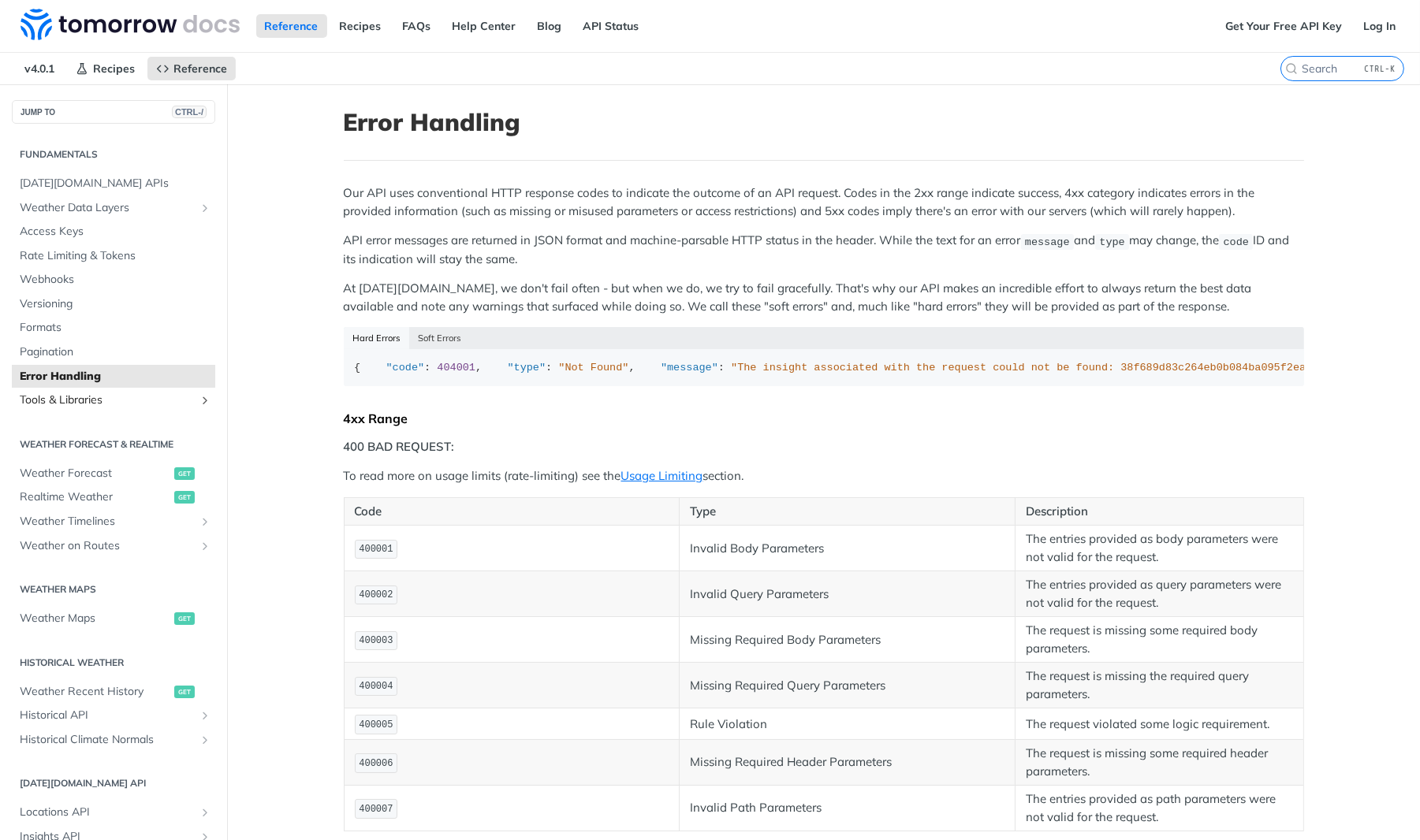 click on "Tools & Libraries" at bounding box center [107, 400] 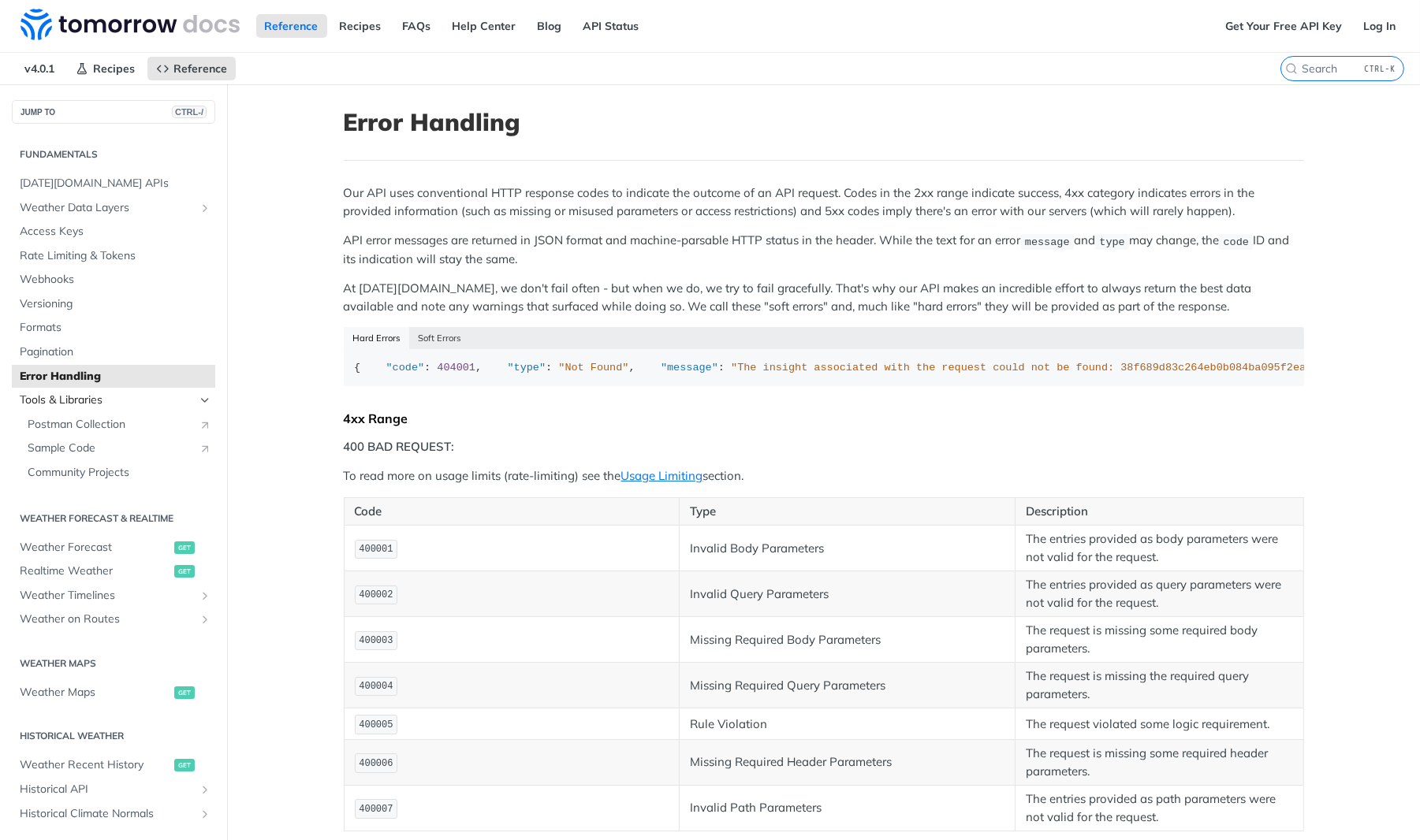 click on "Tools & Libraries" at bounding box center [107, 400] 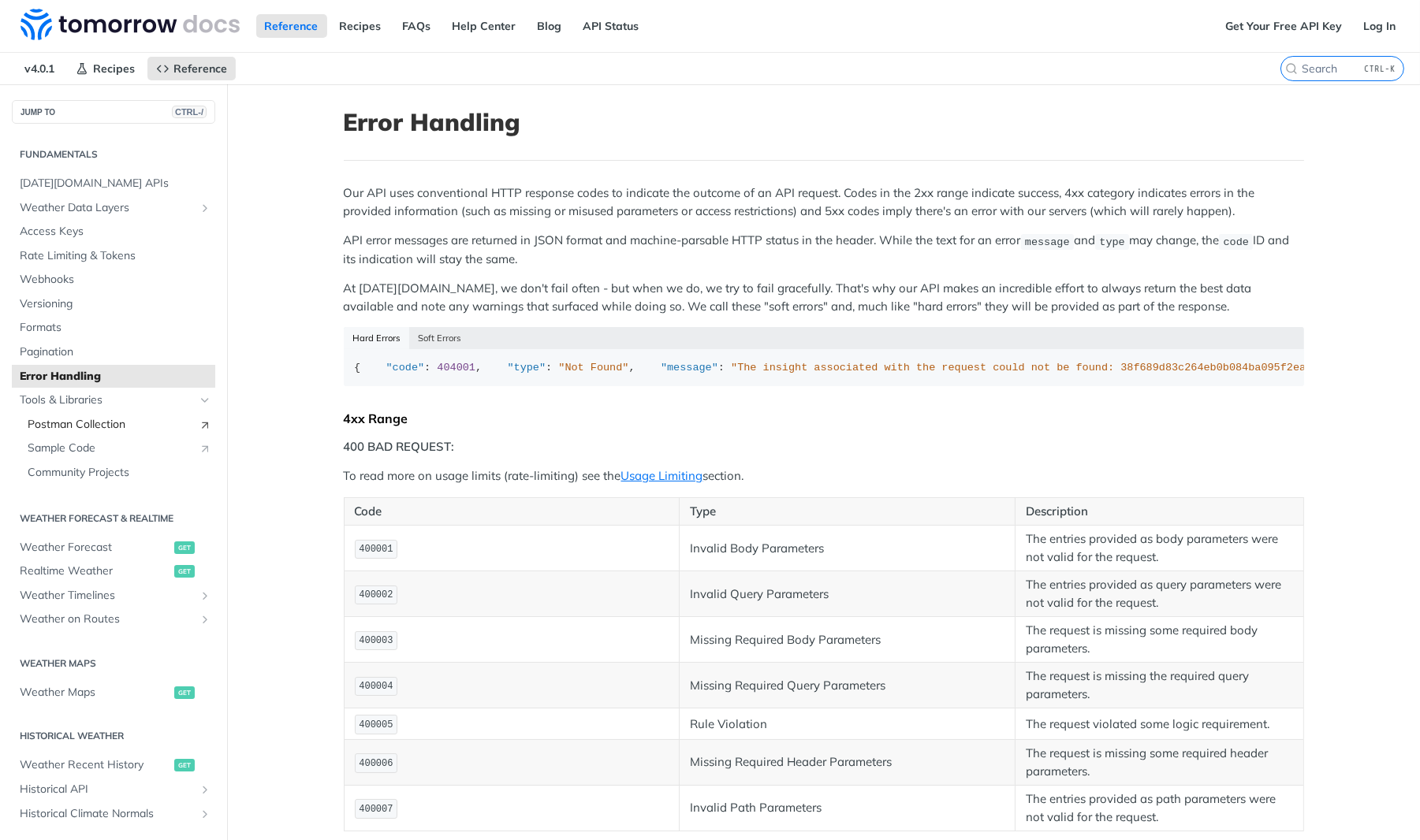 click on "Postman Collection" at bounding box center [109, 425] 